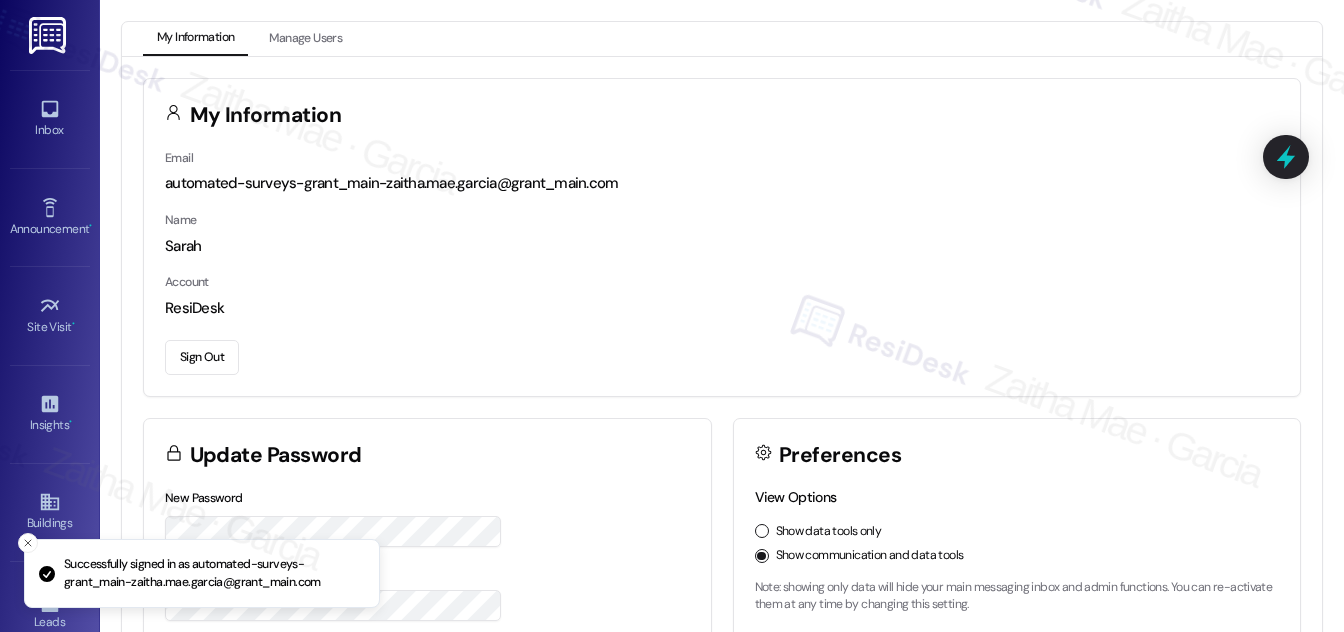 scroll, scrollTop: 0, scrollLeft: 0, axis: both 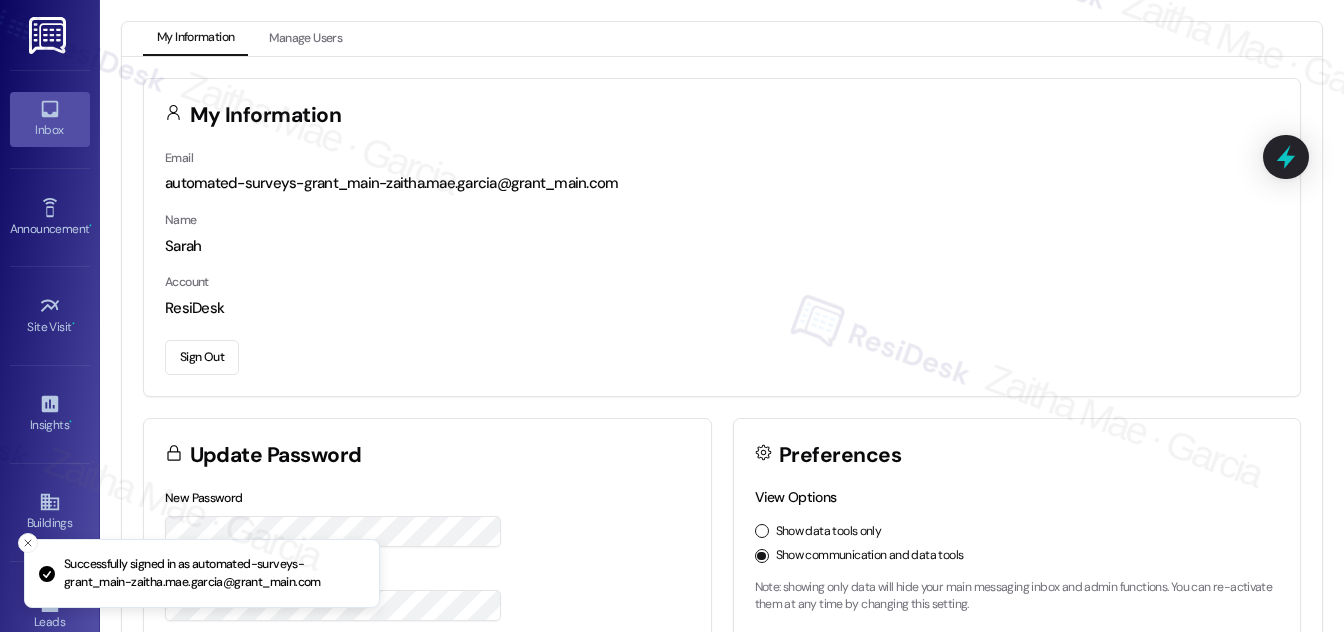 click on "Inbox" at bounding box center [50, 119] 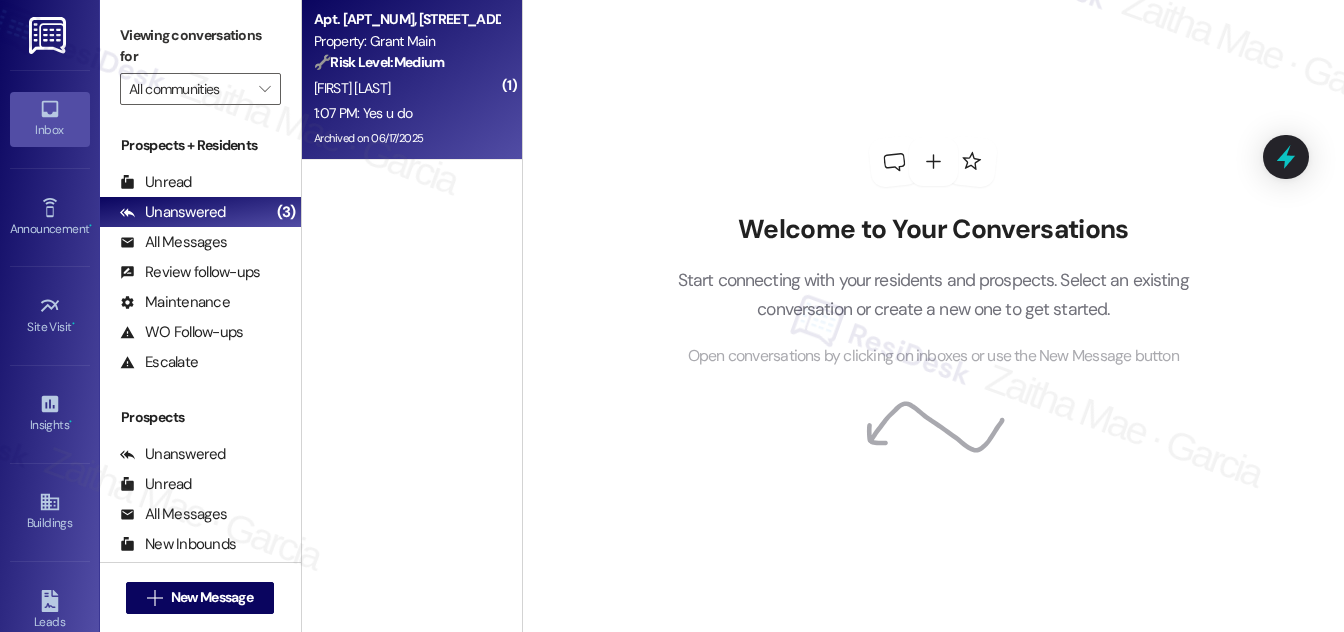 click on "[FIRST] [LAST]" at bounding box center (406, 88) 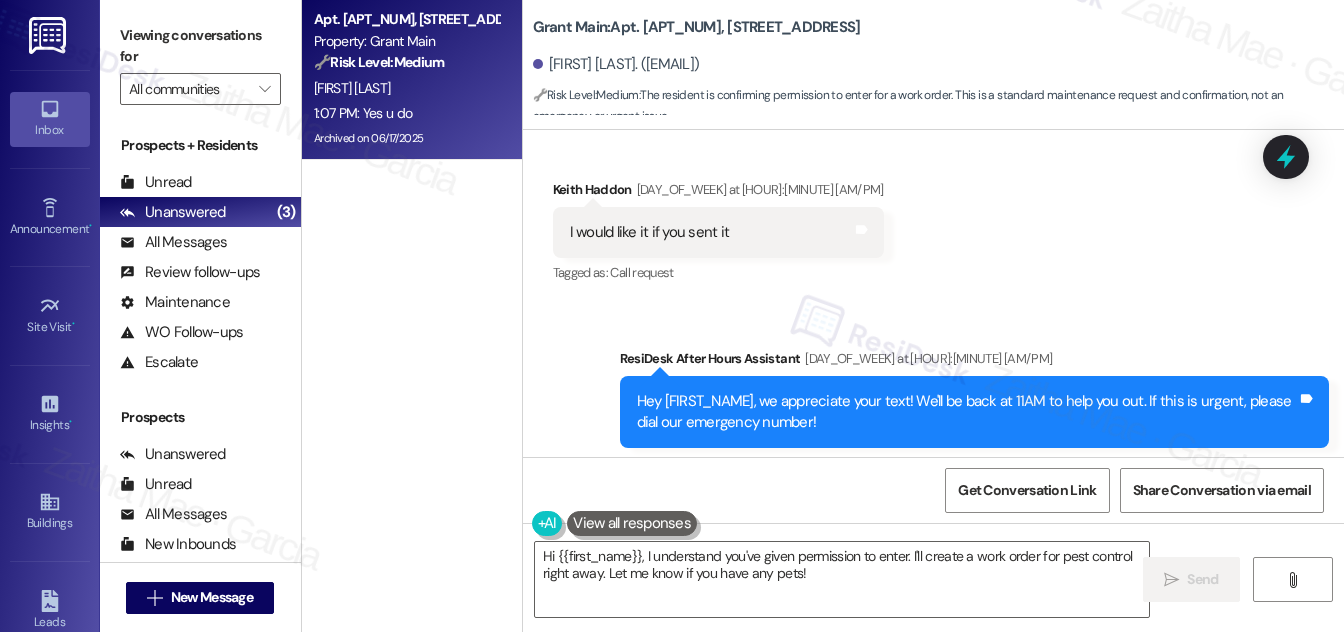 scroll, scrollTop: 95509, scrollLeft: 0, axis: vertical 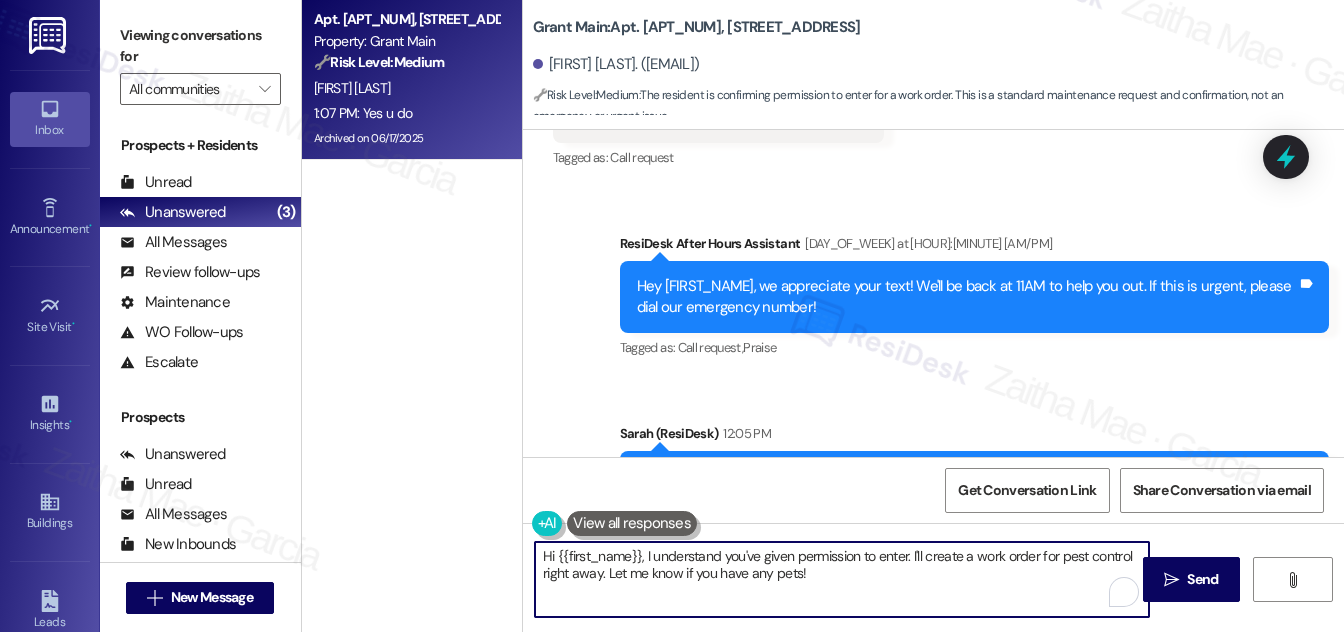 drag, startPoint x: 912, startPoint y: 559, endPoint x: 537, endPoint y: 543, distance: 375.3412 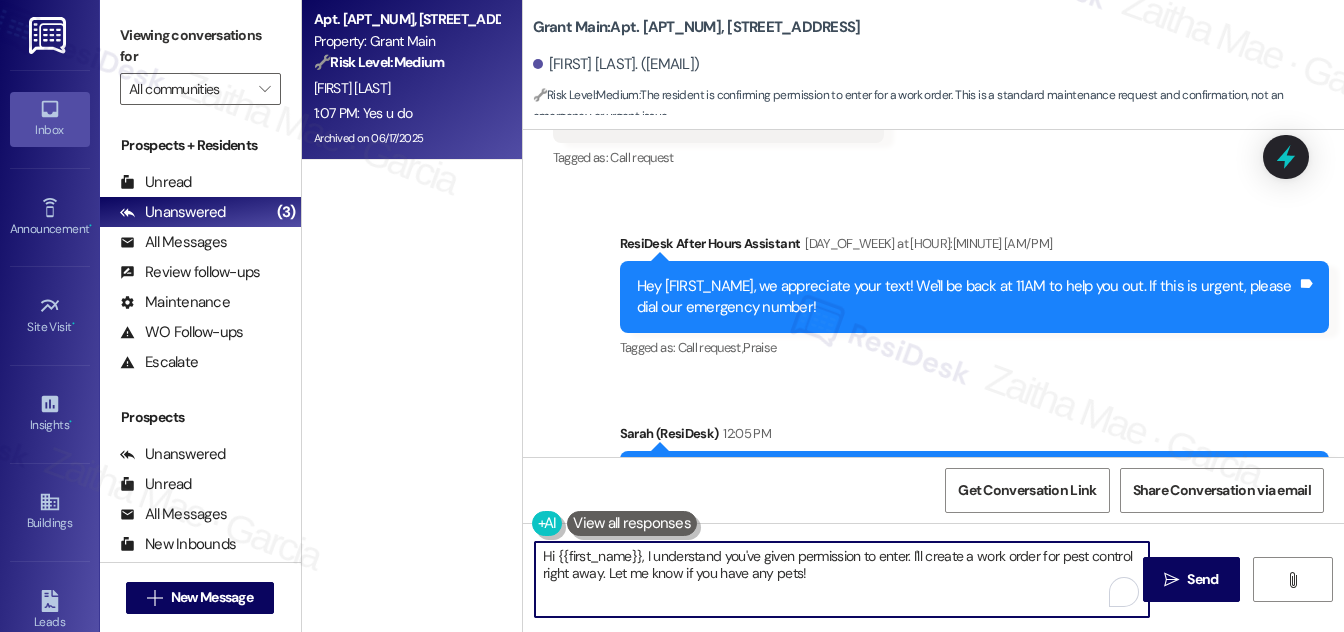 click on "Hi {{first_name}}, I understand you've given permission to enter. I'll create a work order for pest control right away. Let me know if you have any pets!" at bounding box center (842, 579) 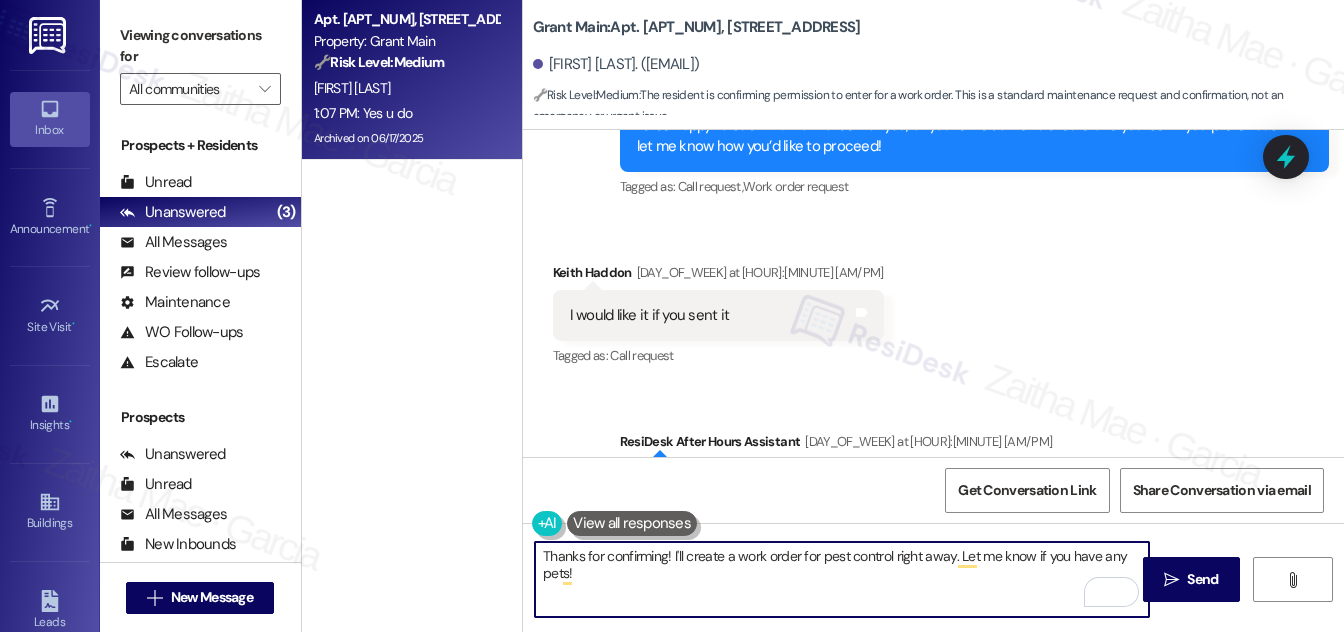 scroll, scrollTop: 95509, scrollLeft: 0, axis: vertical 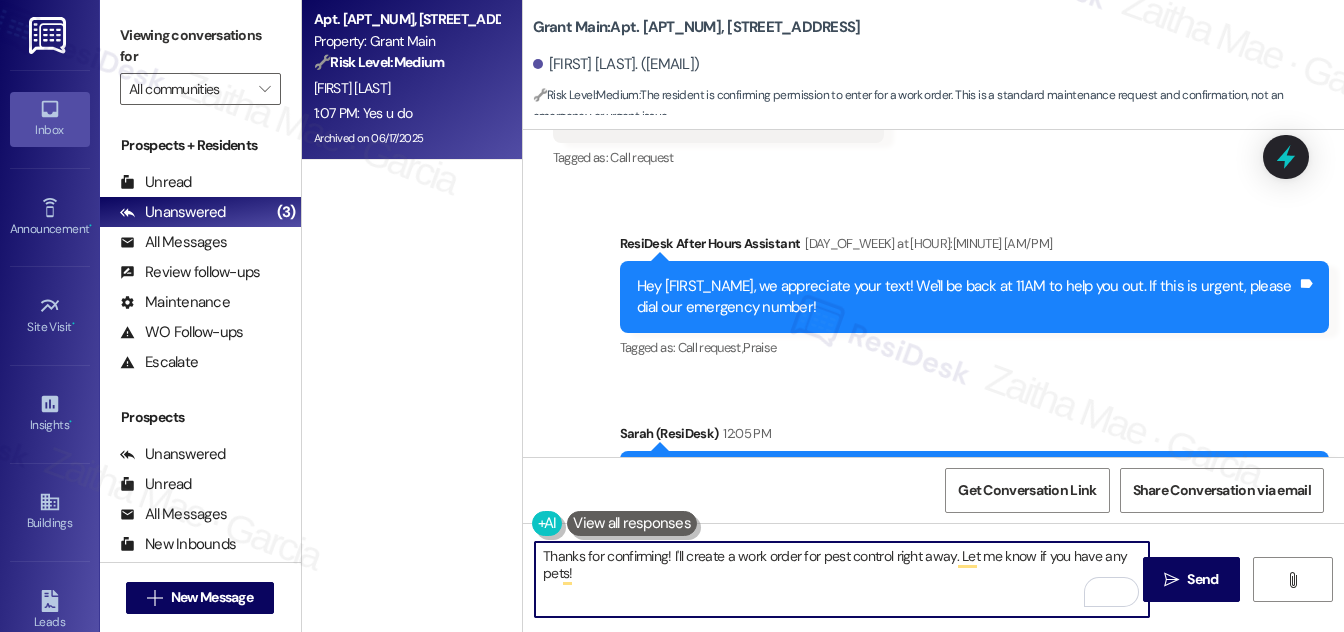 click on "Thanks for confirming! I'll create a work order for pest control right away. Let me know if you have any pets!" at bounding box center [842, 579] 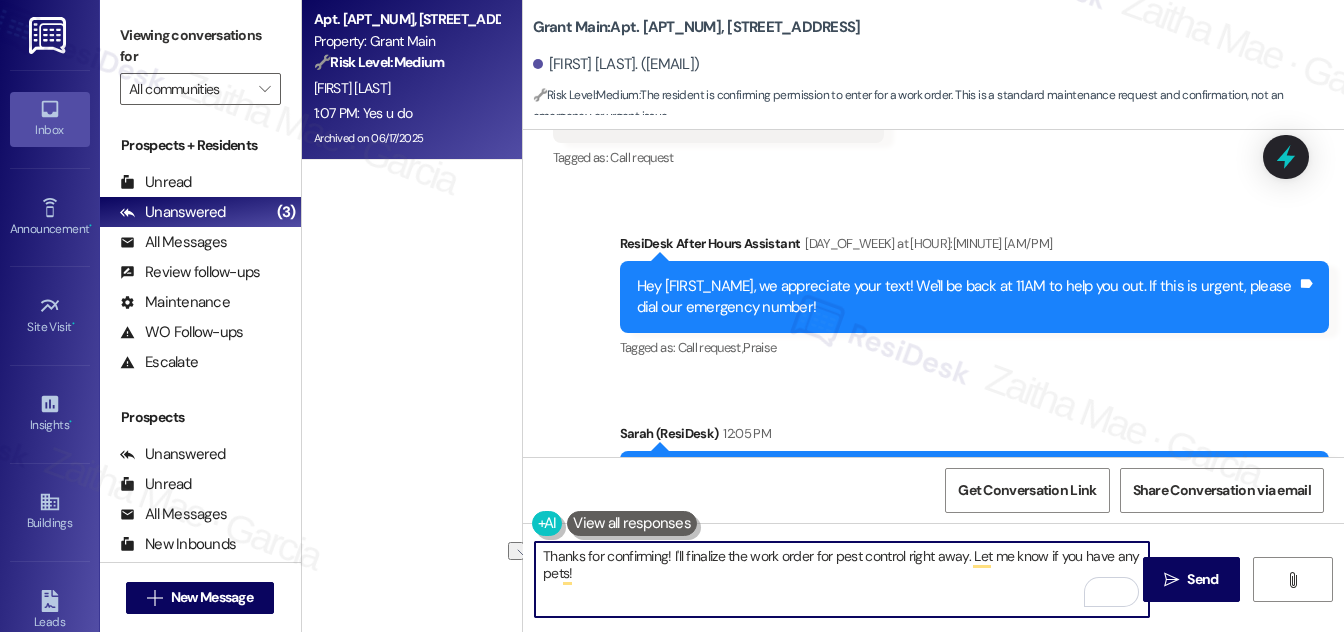 drag, startPoint x: 904, startPoint y: 557, endPoint x: 965, endPoint y: 553, distance: 61.13101 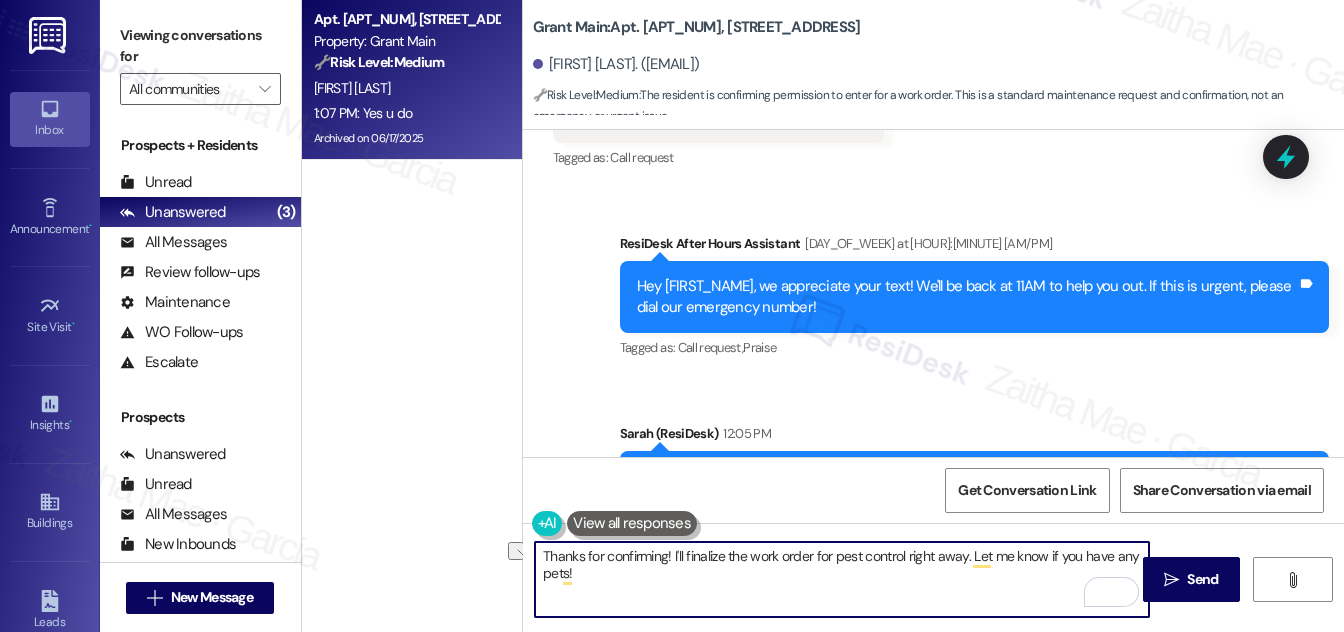 click on "Thanks for confirming! I'll finalize the work order for pest control right away. Let me know if you have any pets!" at bounding box center (842, 579) 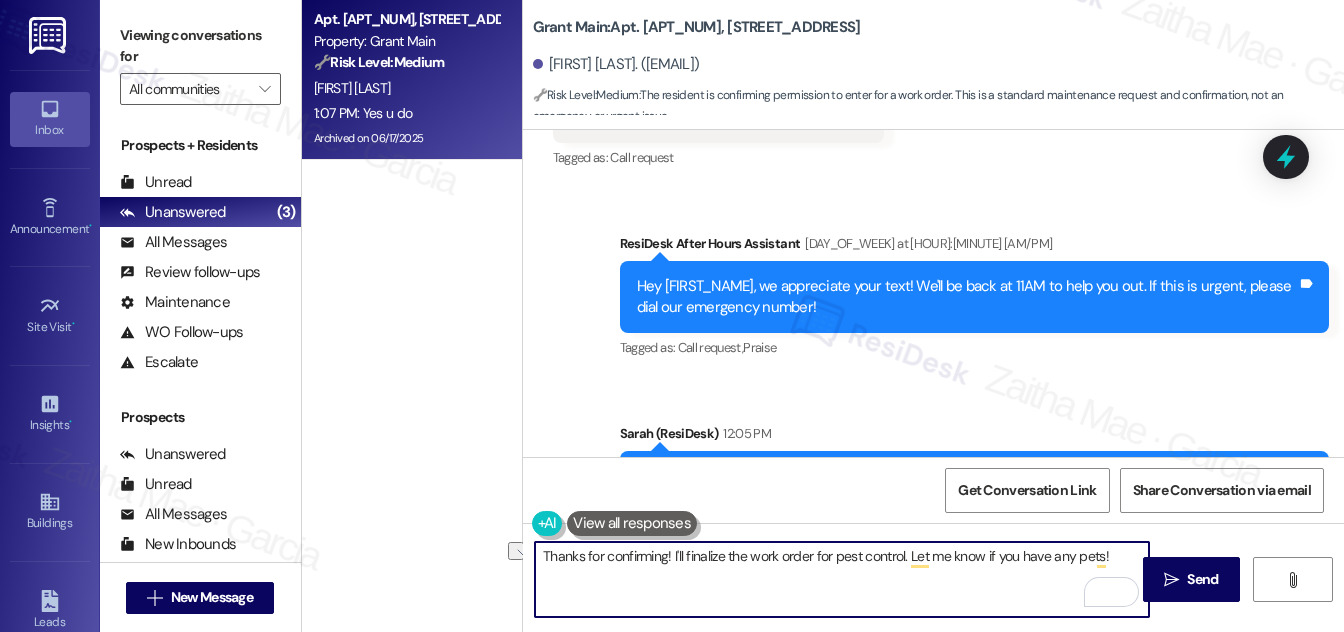 drag, startPoint x: 909, startPoint y: 554, endPoint x: 1106, endPoint y: 554, distance: 197 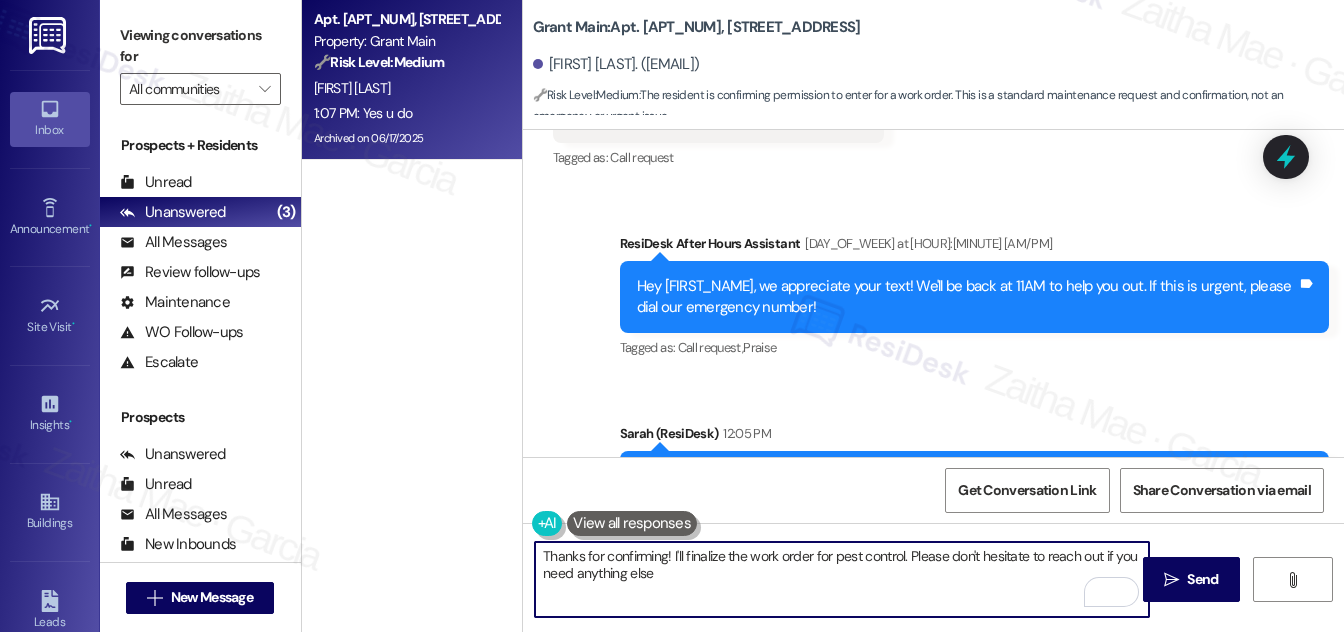 type on "Thanks for confirming! I'll finalize the work order for pest control. Please don't hesitate to reach out if you need anything else" 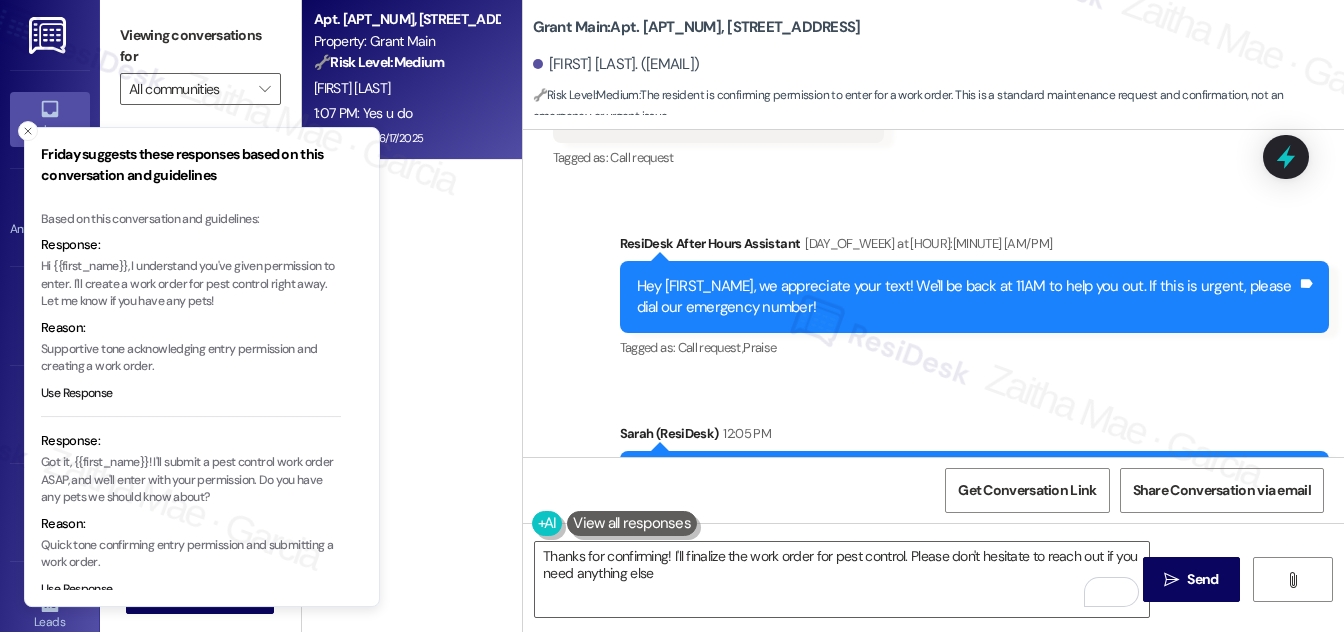 drag, startPoint x: 69, startPoint y: 304, endPoint x: 159, endPoint y: 303, distance: 90.005554 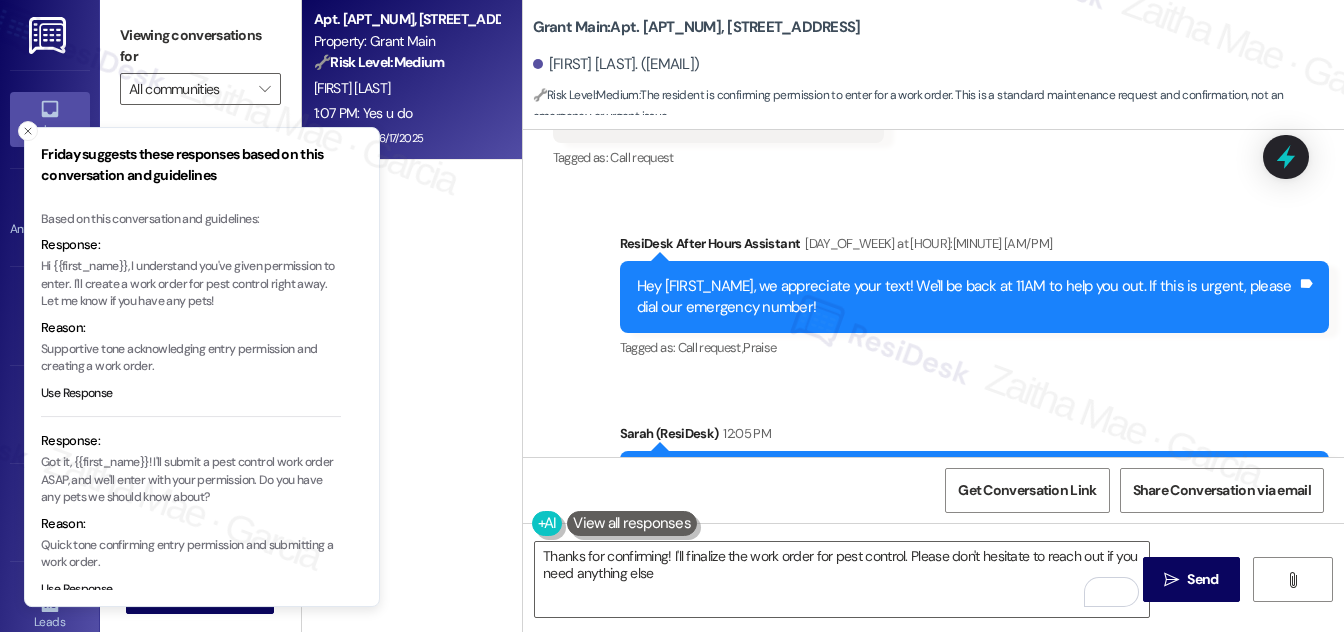 click on "Hi {{first_name}}, I understand you've given permission to enter. I'll create a work order for pest control right away. Let me know if you have any pets!" at bounding box center (191, 284) 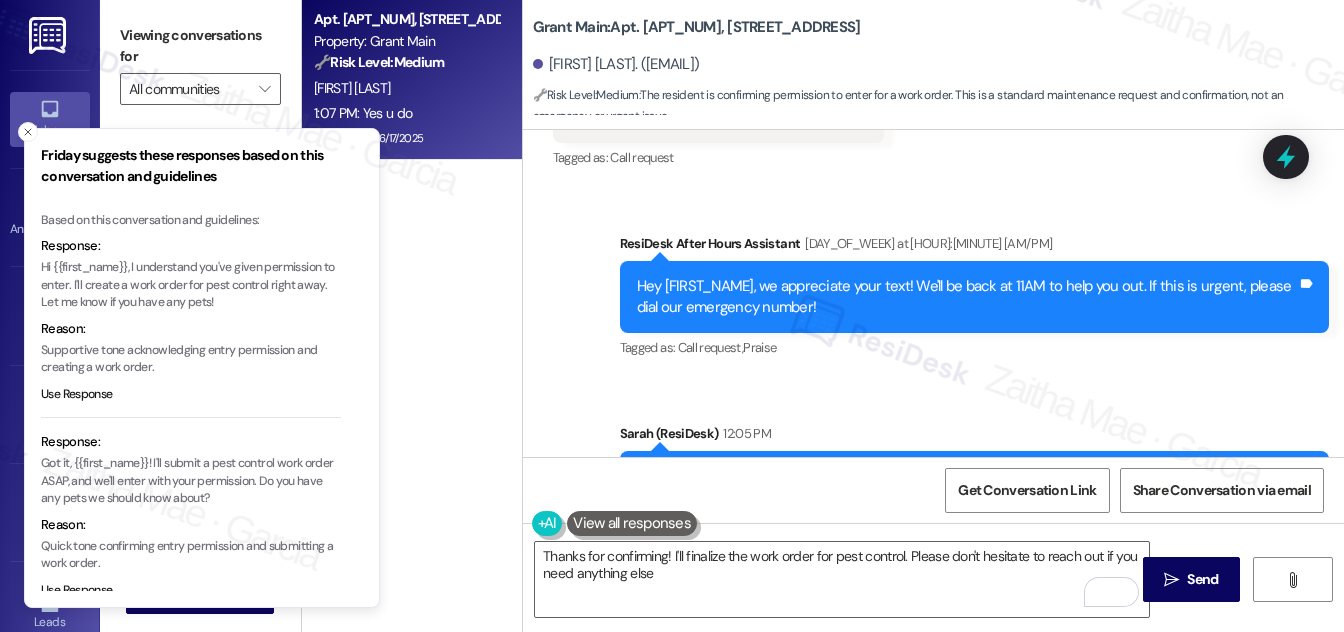click on "Hi {{first_name}}, I understand you've given permission to enter. I'll create a work order for pest control right away. Let me know if you have any pets!" at bounding box center (191, 285) 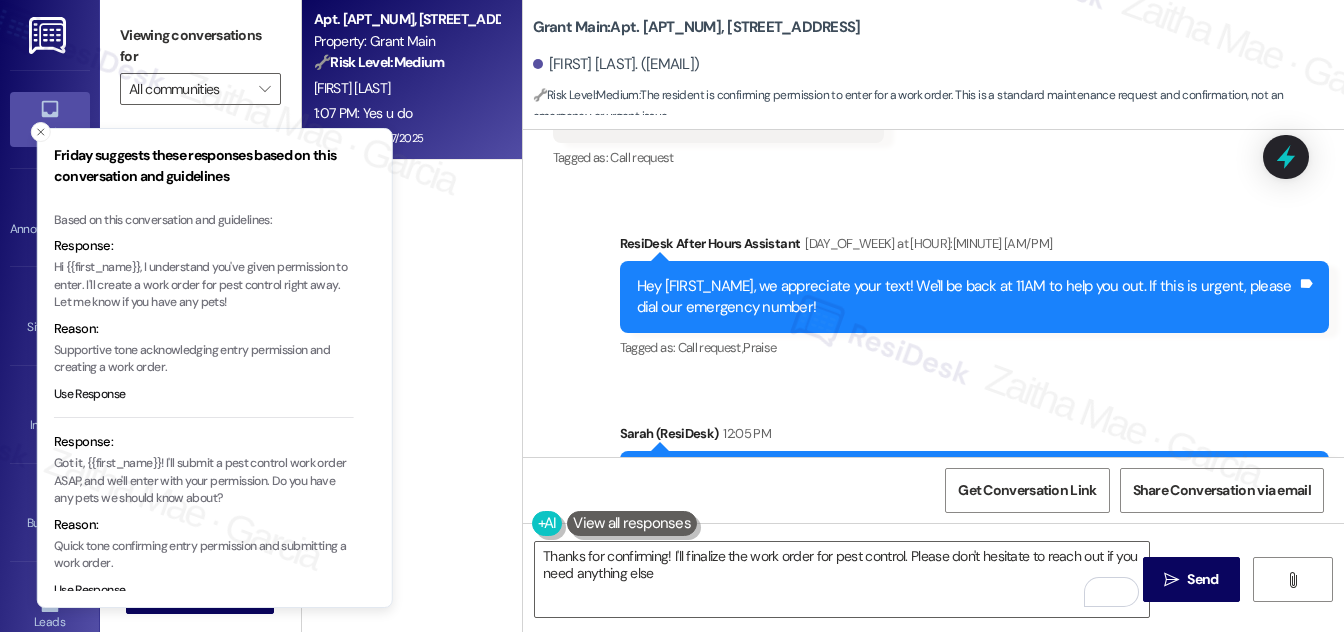 drag, startPoint x: 70, startPoint y: 300, endPoint x: 123, endPoint y: 300, distance: 53 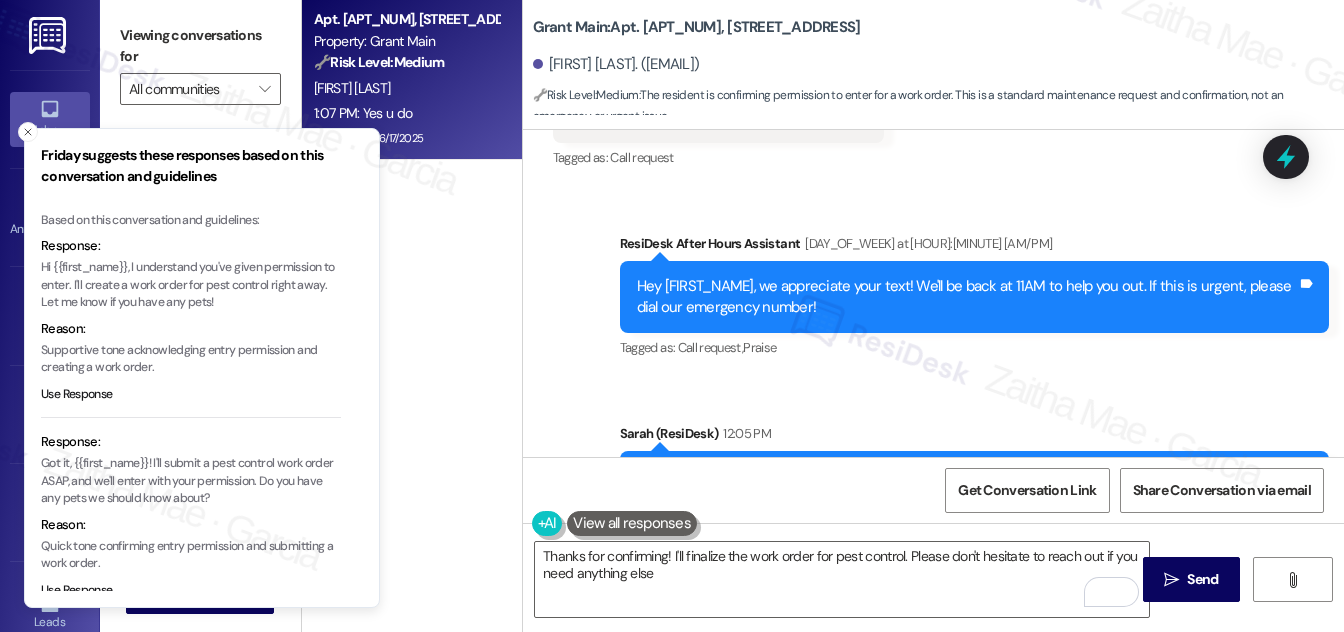 click on "Hi {{first_name}}, I understand you've given permission to enter. I'll create a work order for pest control right away. Let me know if you have any pets!" at bounding box center [191, 285] 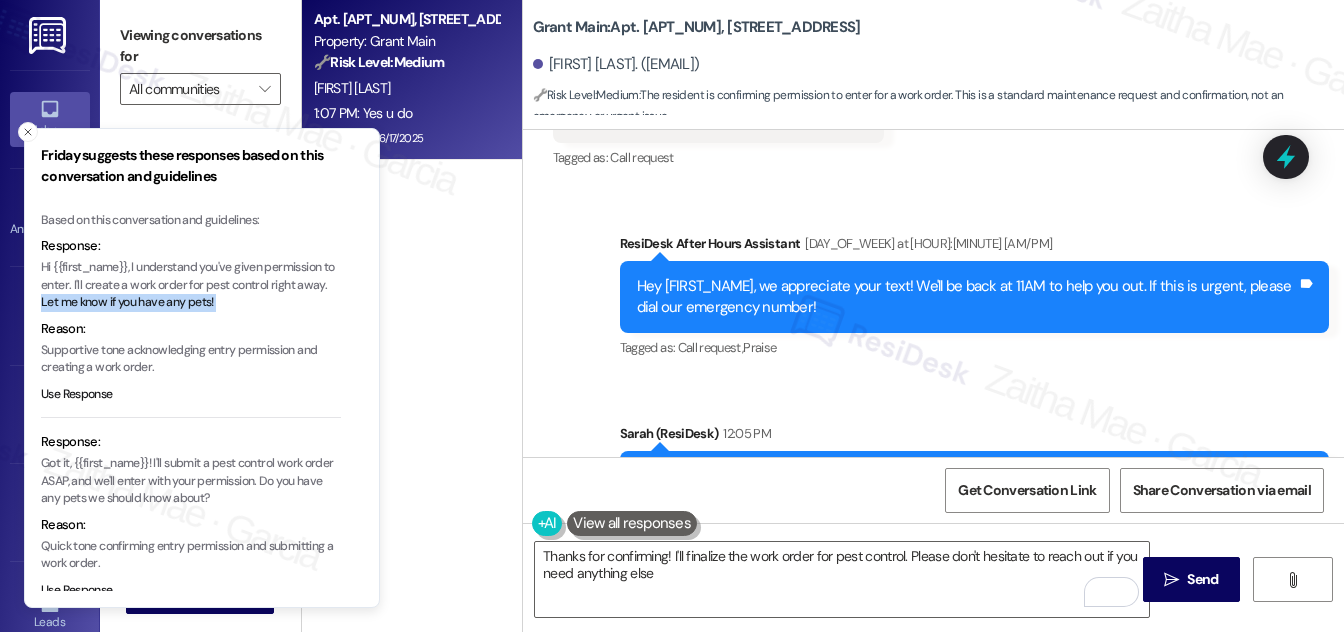 drag, startPoint x: 71, startPoint y: 300, endPoint x: 265, endPoint y: 303, distance: 194.0232 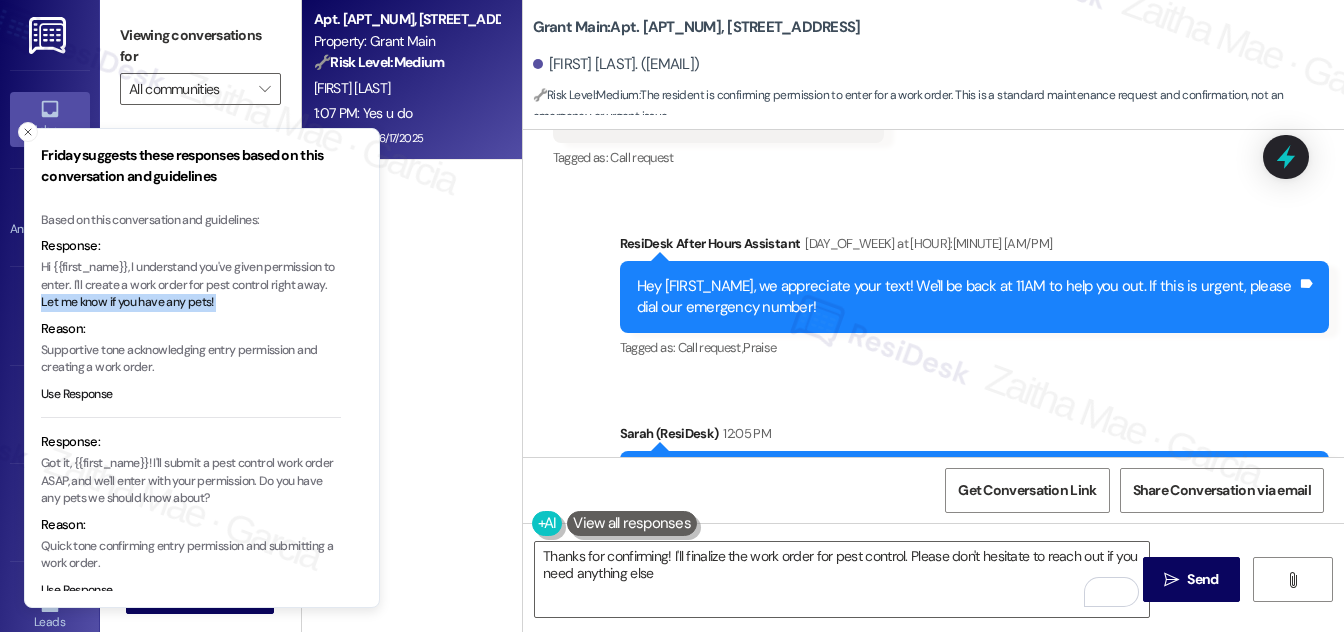 click on "Hi {{first_name}}, I understand you've given permission to enter. I'll create a work order for pest control right away. Let me know if you have any pets!" at bounding box center [191, 285] 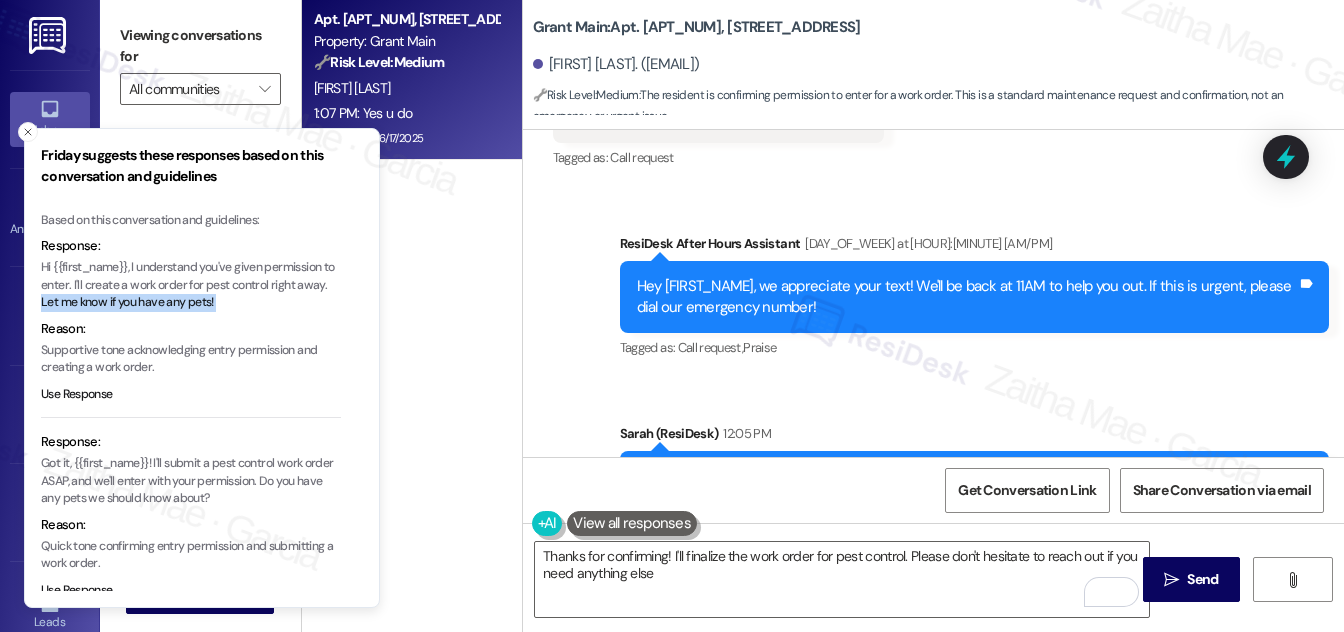 copy on "Let me know if you have any pets!" 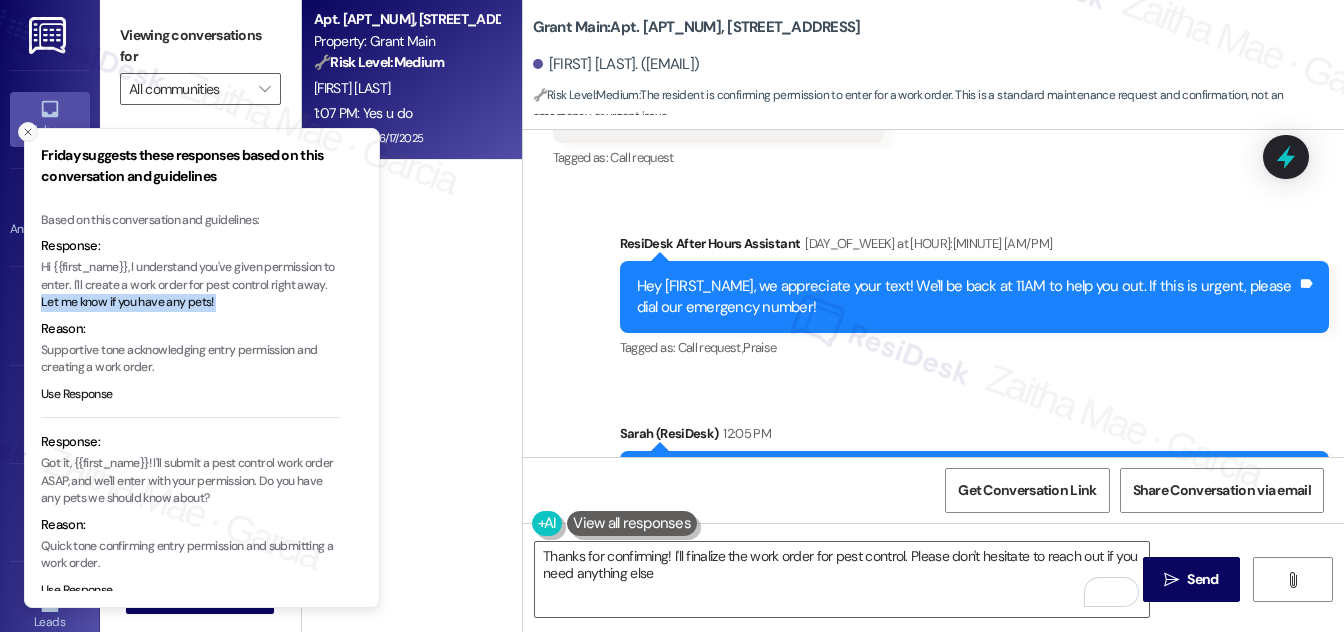 click 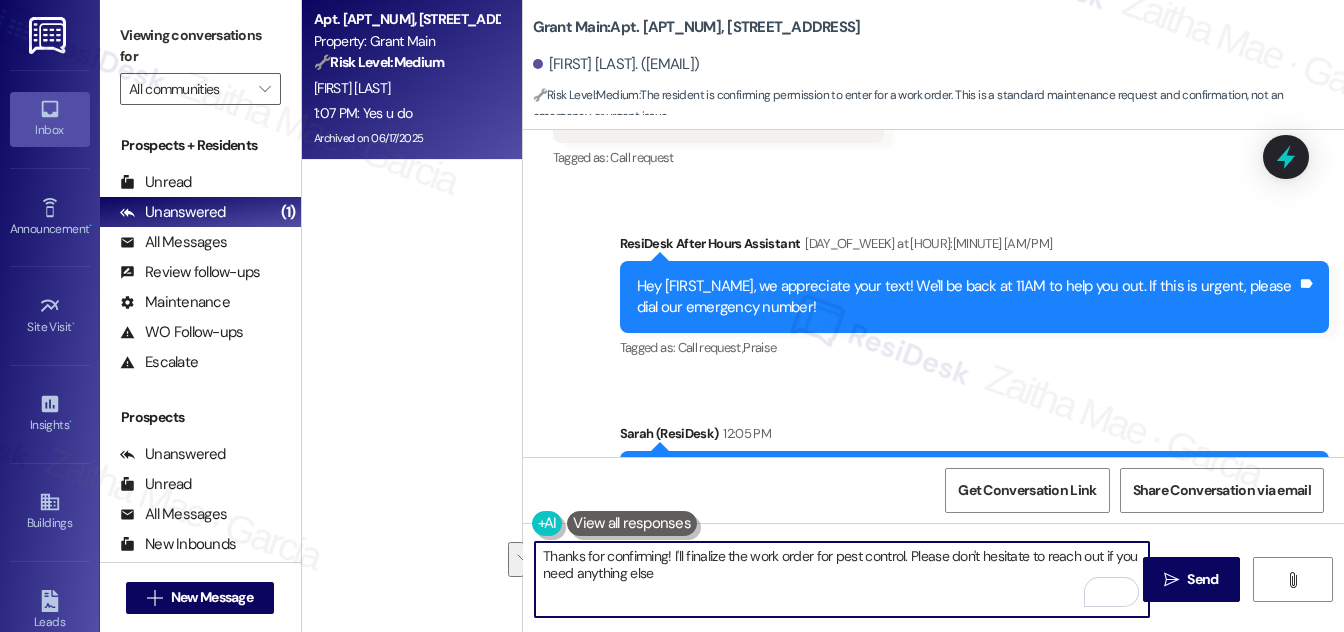 drag, startPoint x: 908, startPoint y: 553, endPoint x: 926, endPoint y: 580, distance: 32.449963 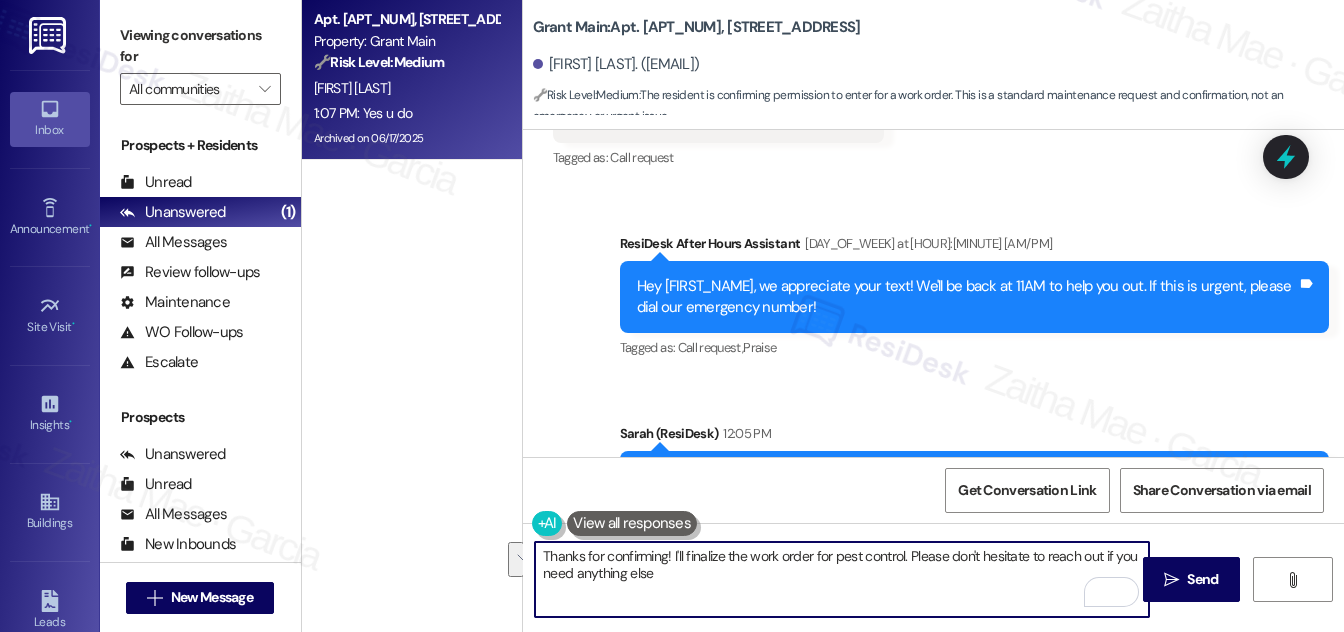 click on "Thanks for confirming! I'll finalize the work order for pest control. Please don't hesitate to reach out if you need anything else" at bounding box center (842, 579) 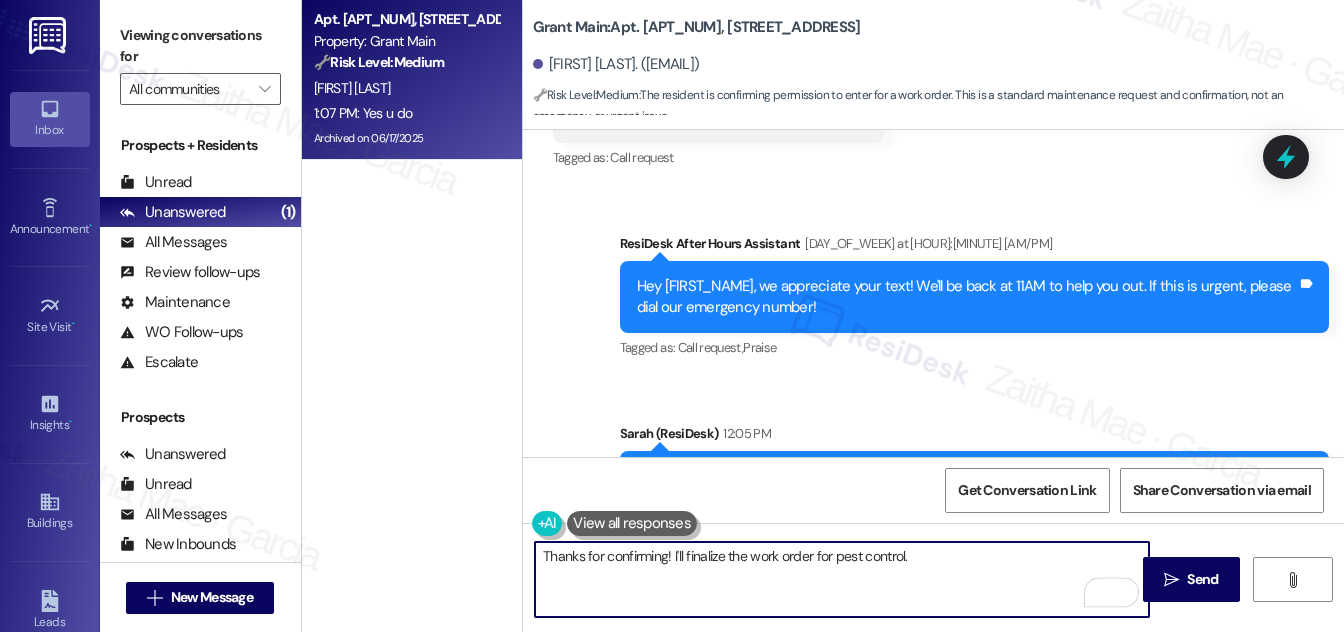 paste on "Let me know if you have any pets!" 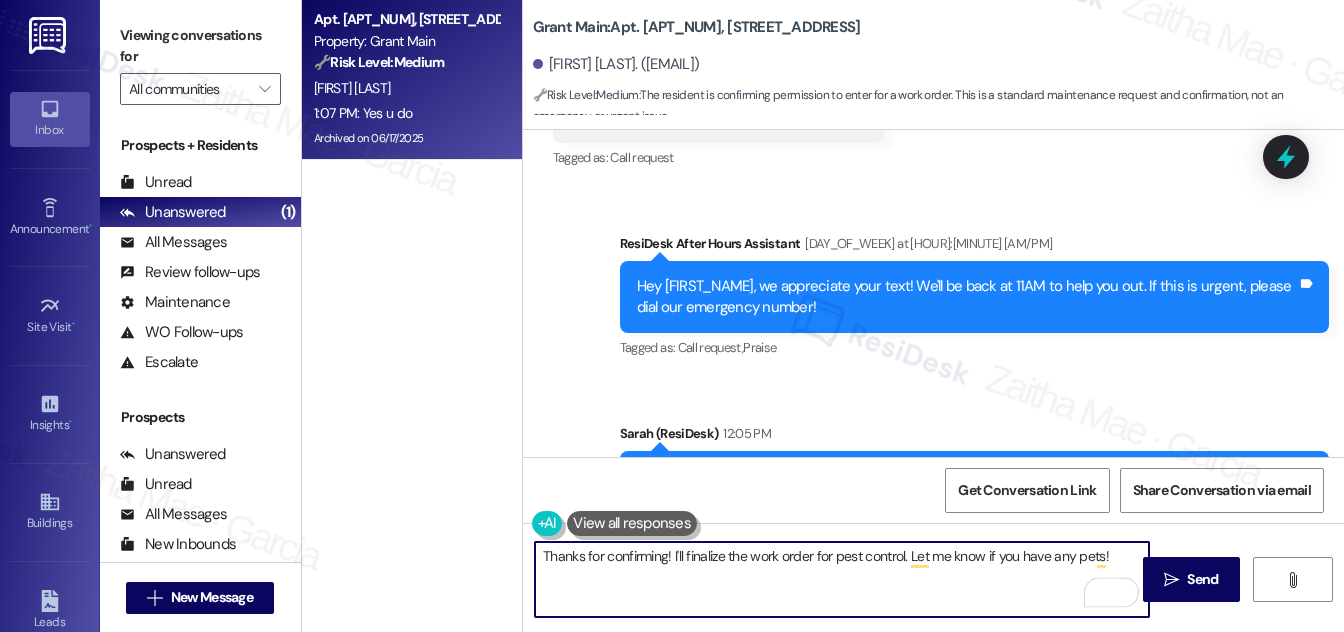 type on "Thanks for confirming! I'll finalize the work order for pest control. Let me know if you have any pets!" 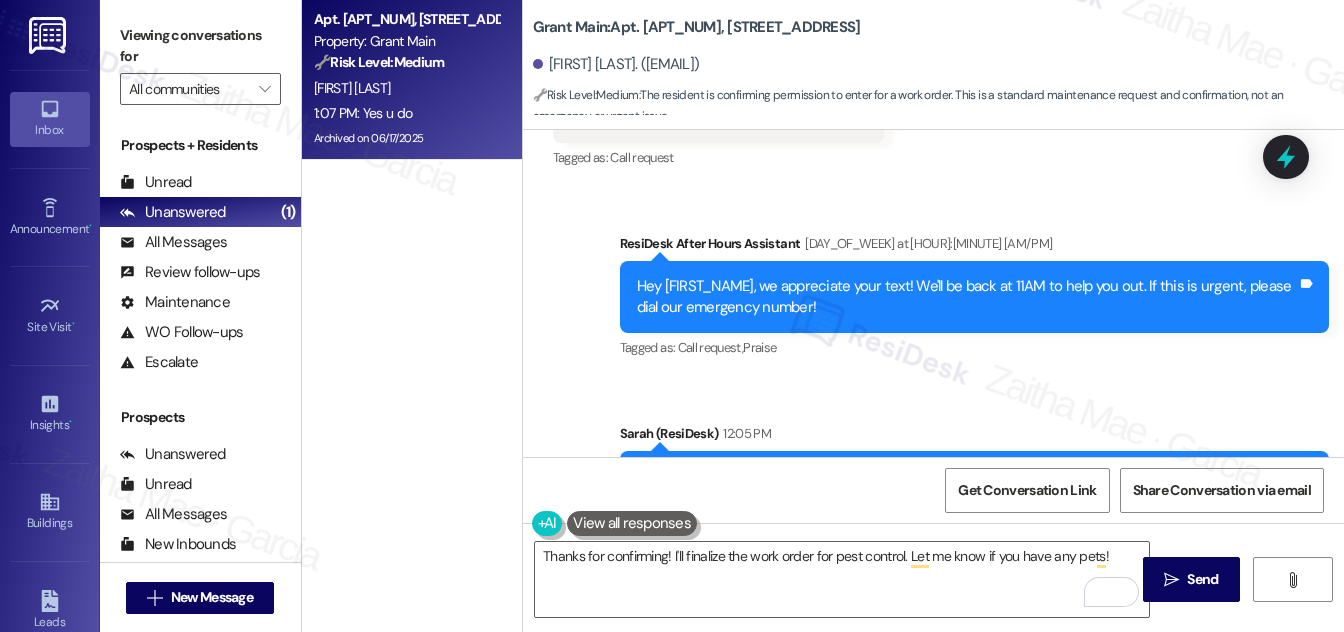 click at bounding box center [632, 523] 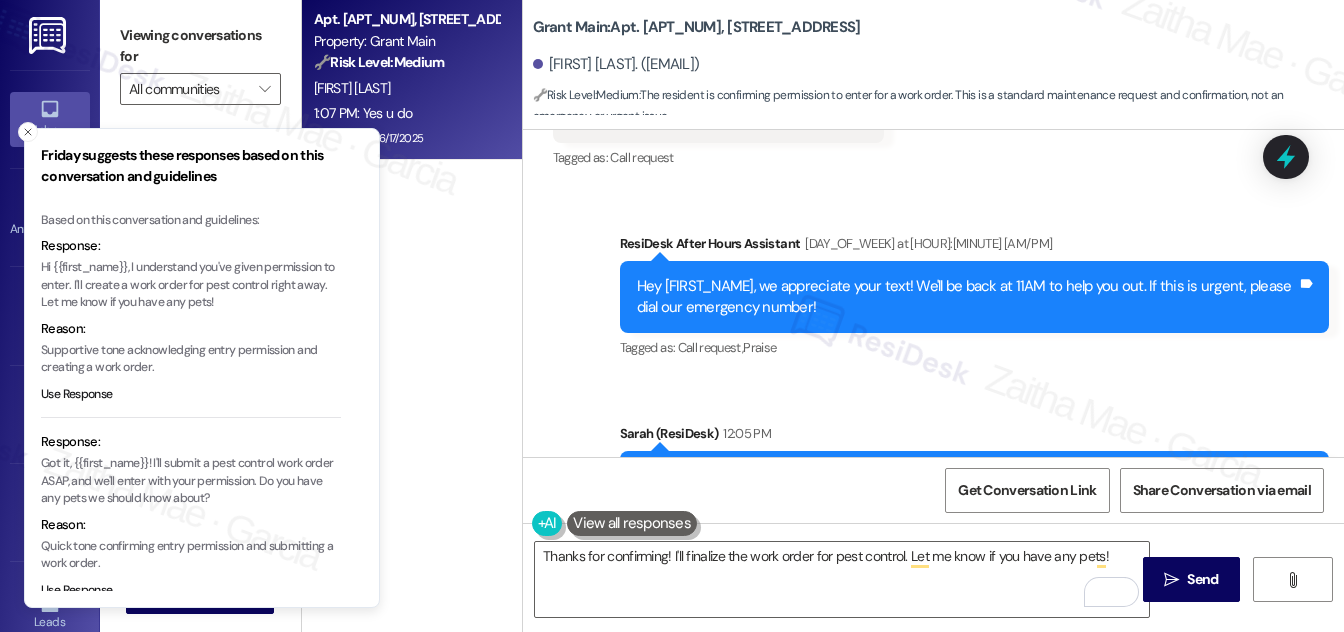 click 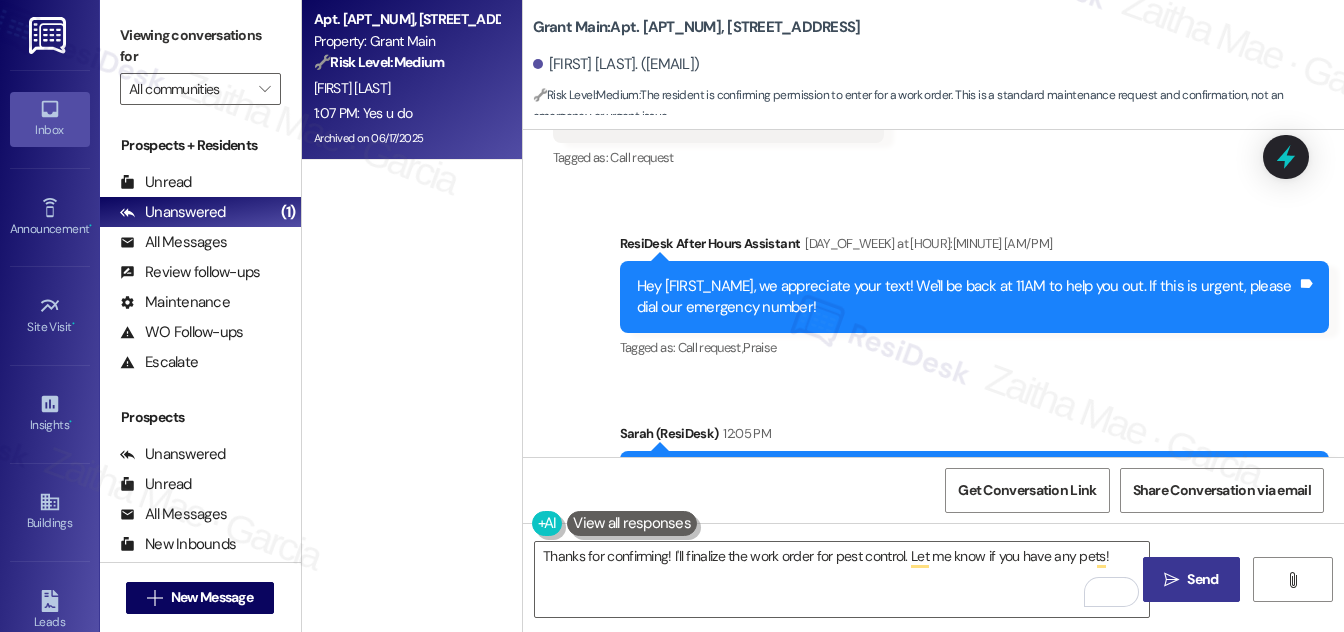 click on "Send" at bounding box center [1202, 579] 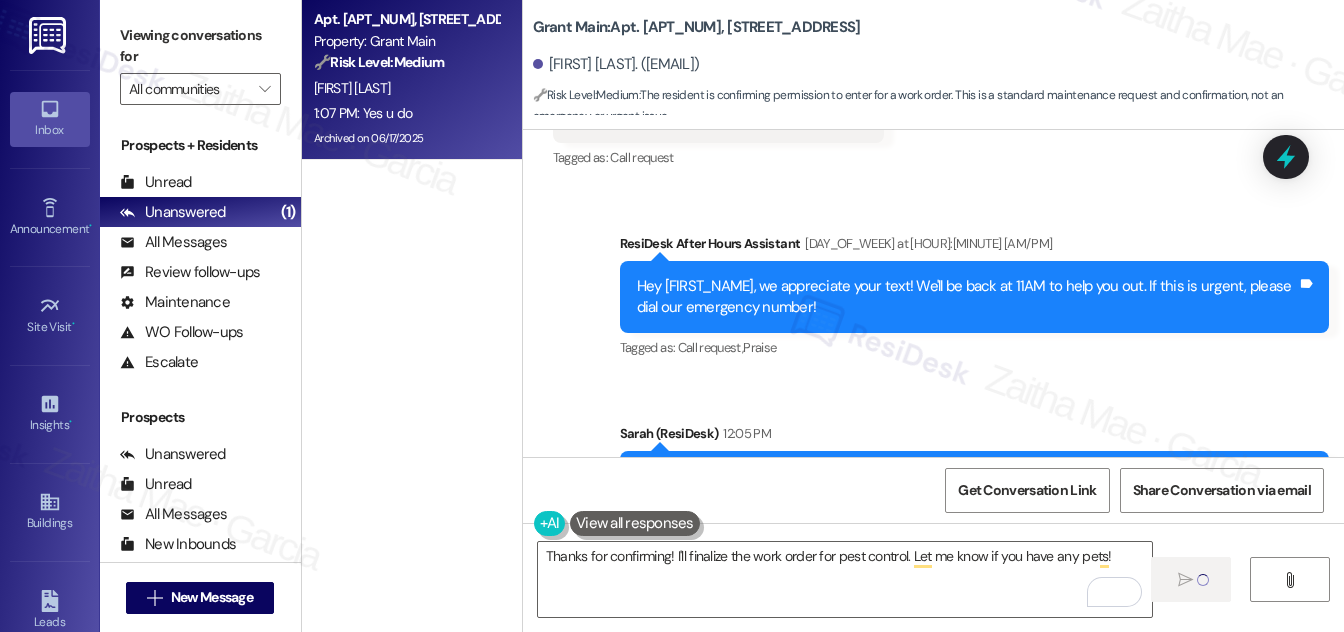 type 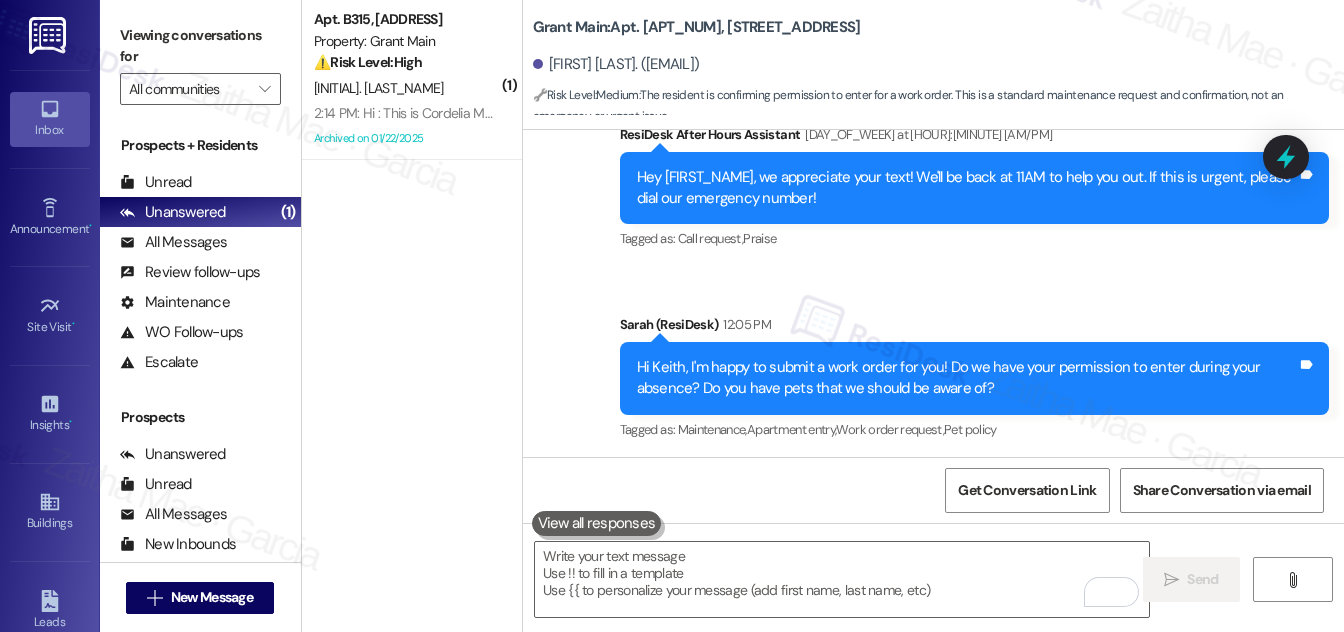 scroll, scrollTop: 95649, scrollLeft: 0, axis: vertical 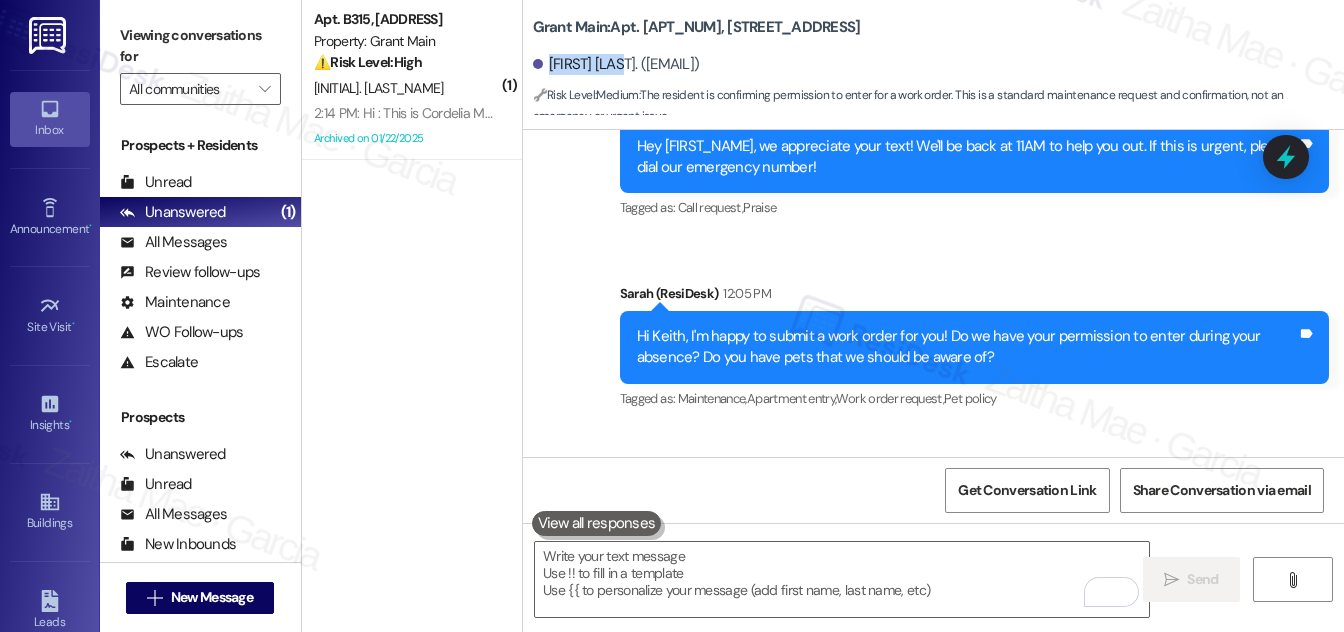 drag, startPoint x: 547, startPoint y: 59, endPoint x: 627, endPoint y: 62, distance: 80.05623 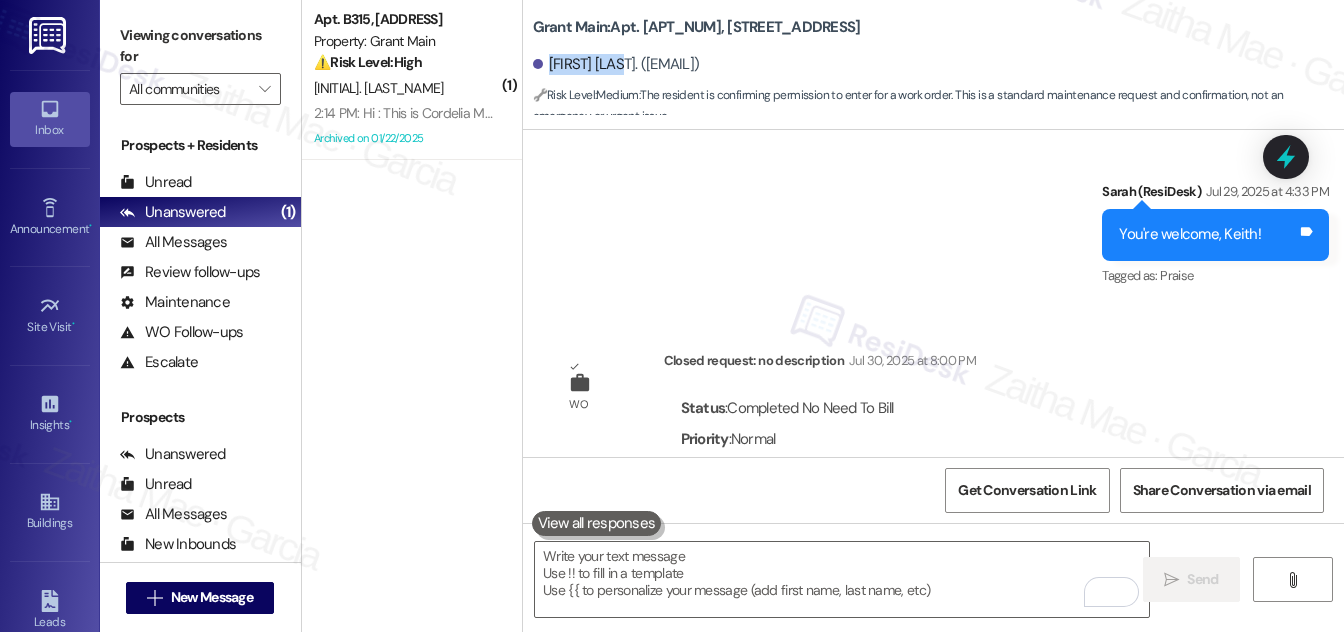 scroll, scrollTop: 94104, scrollLeft: 0, axis: vertical 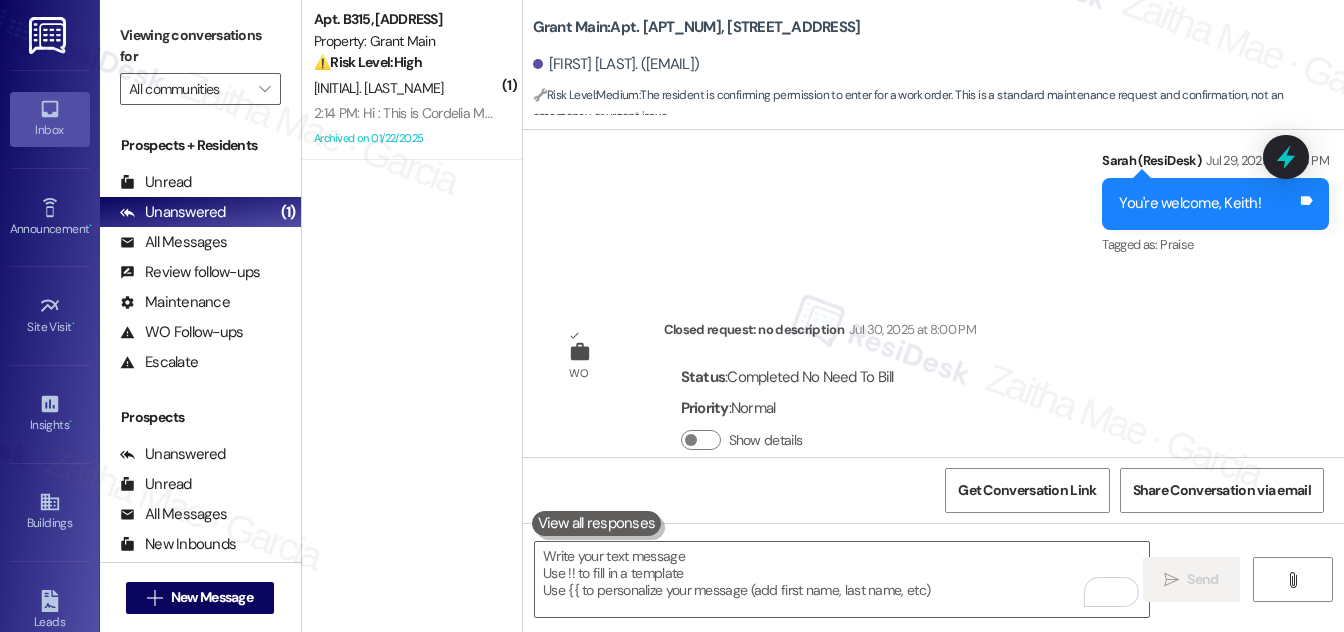 click on "Good morning I am sorry to say that I am still finding Mice I ran into one last night" at bounding box center [824, 592] 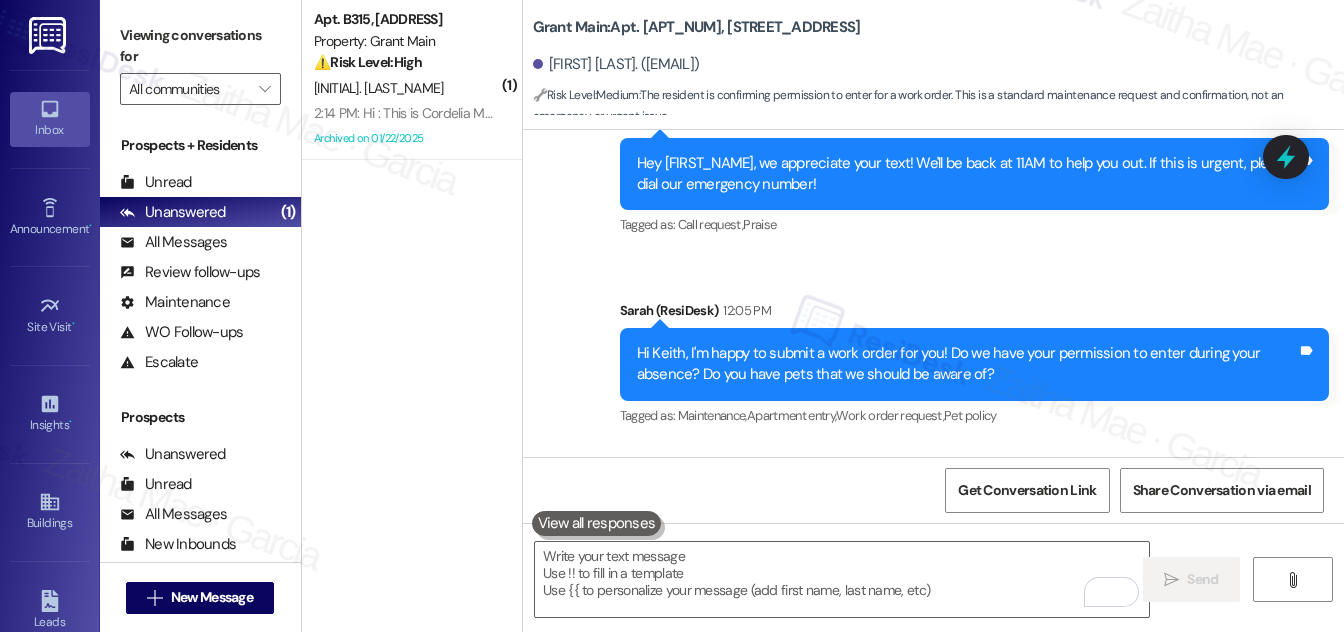 scroll, scrollTop: 95649, scrollLeft: 0, axis: vertical 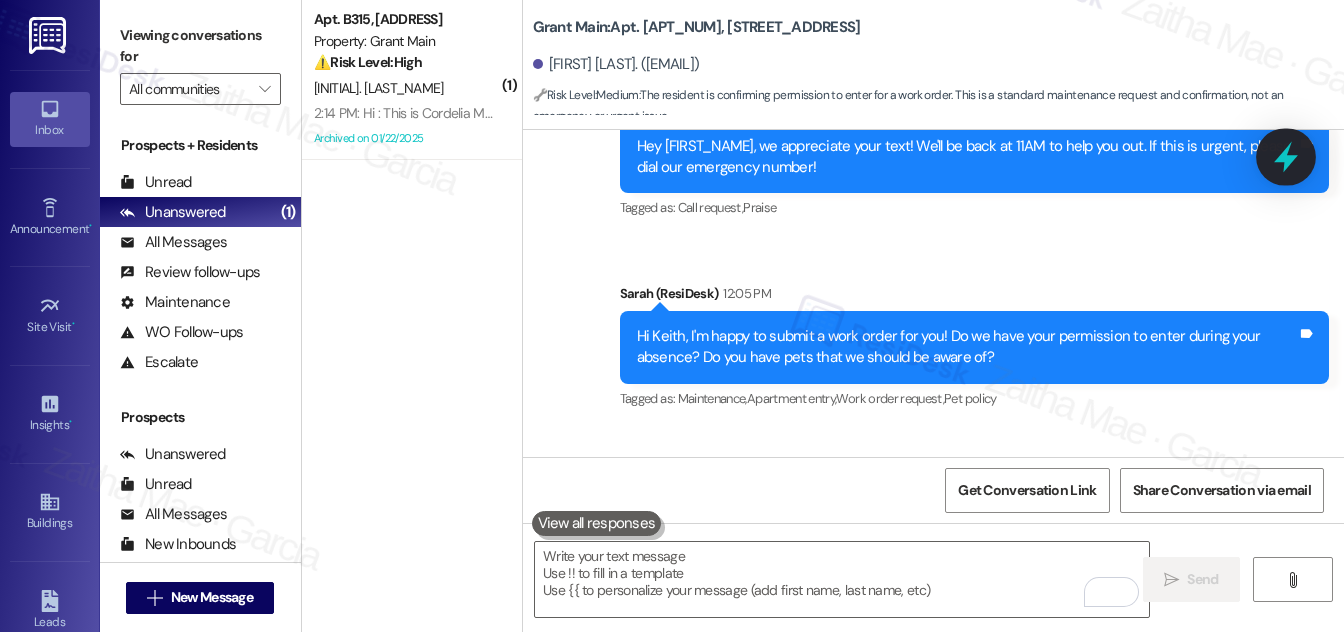 click 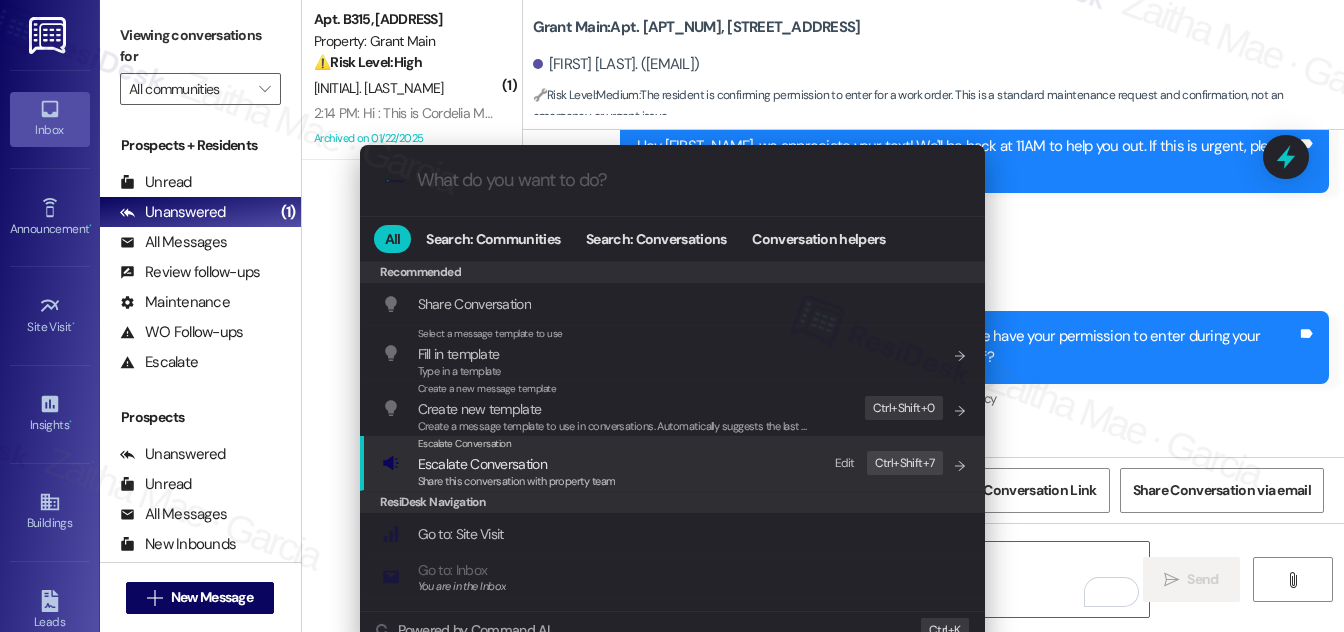 click on "Escalate Conversation" at bounding box center [482, 464] 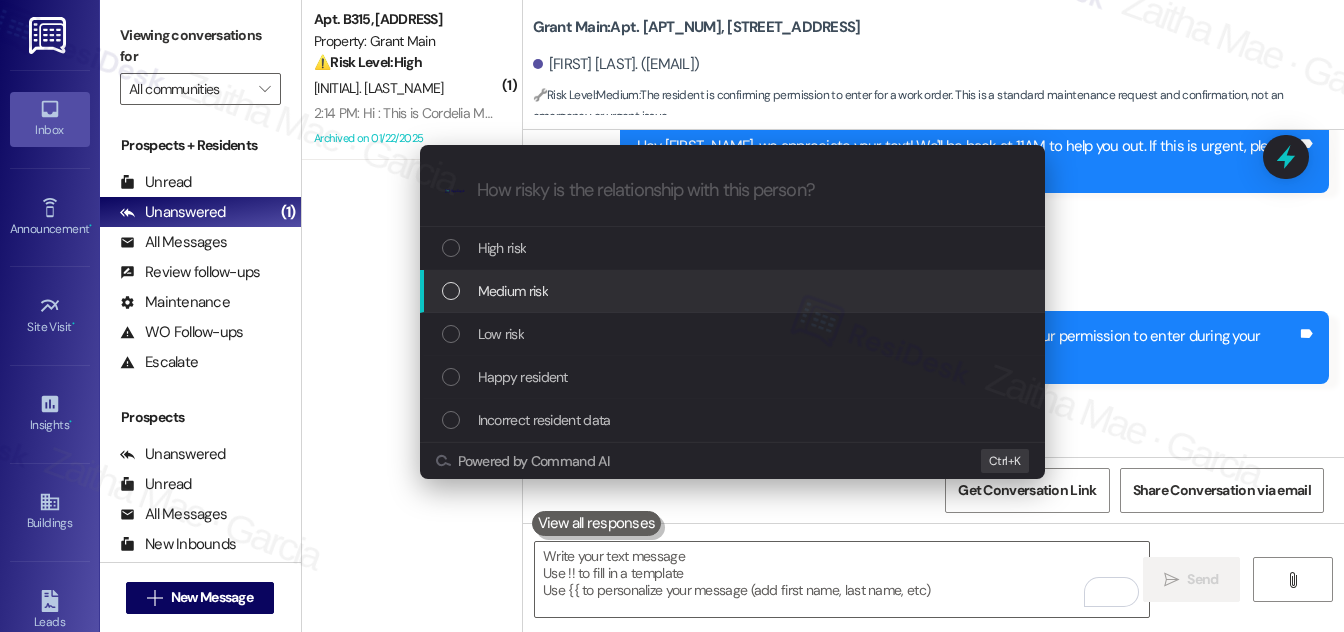 click on "Medium risk" at bounding box center (513, 291) 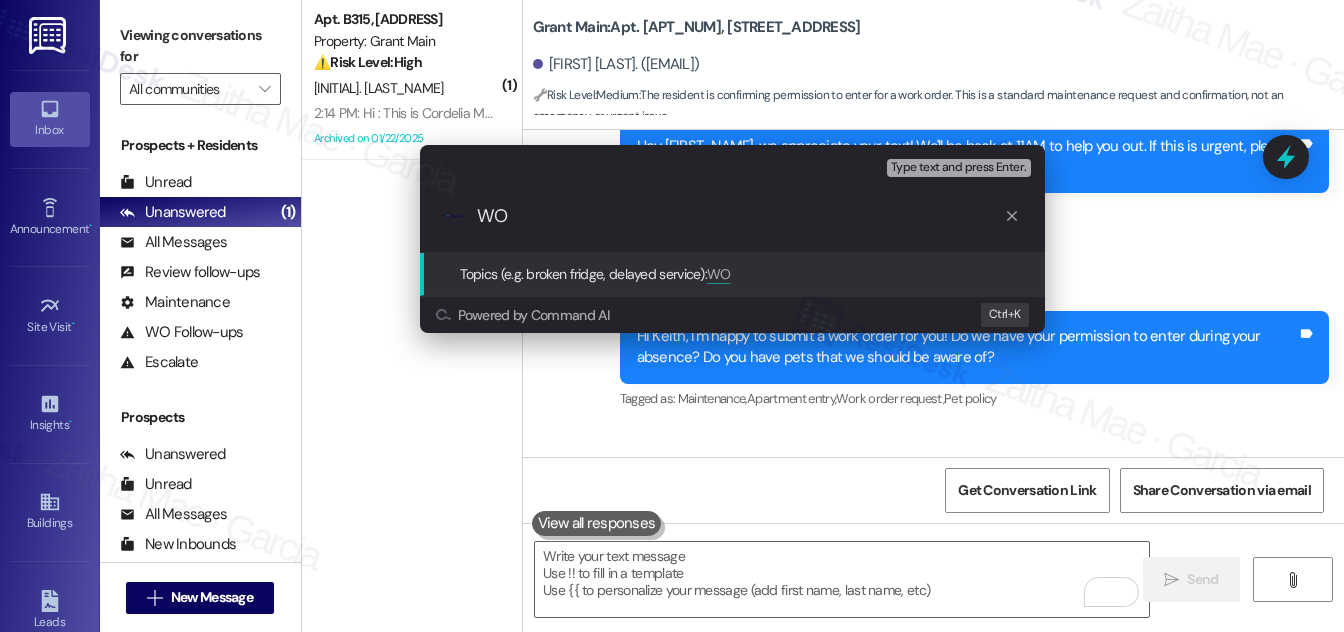 paste on "#[NUMBER]" 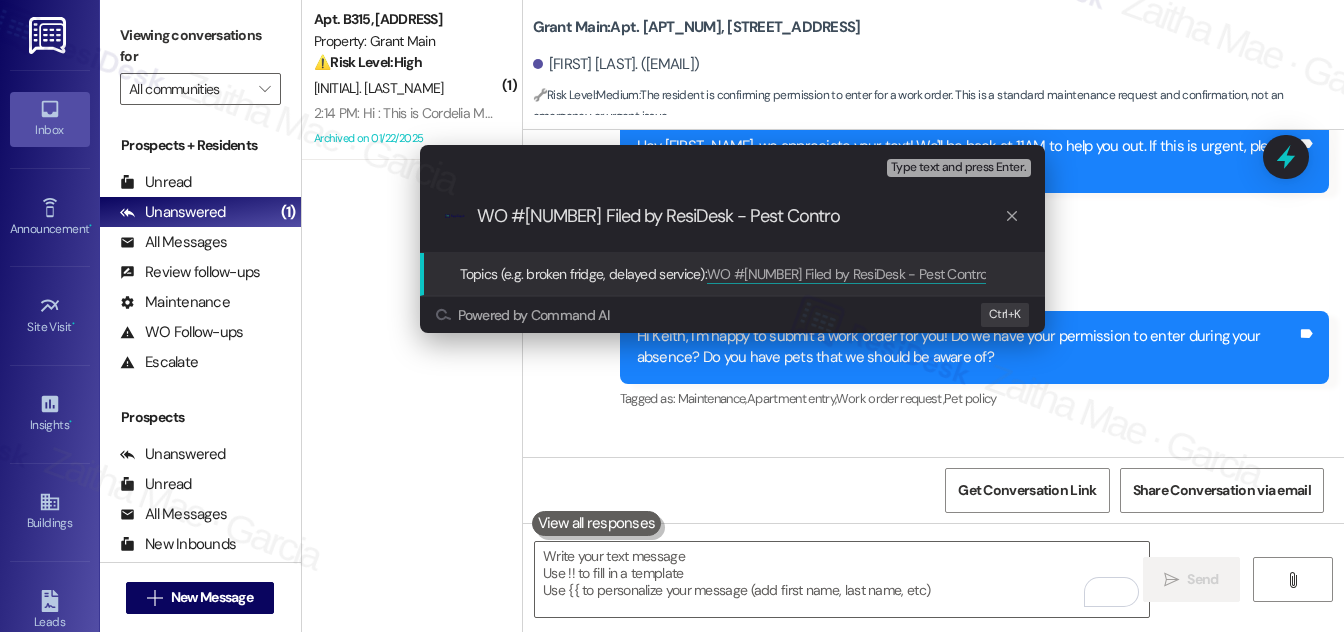 type on "WO #[NUMBER] Filed by ResiDesk - Pest Control" 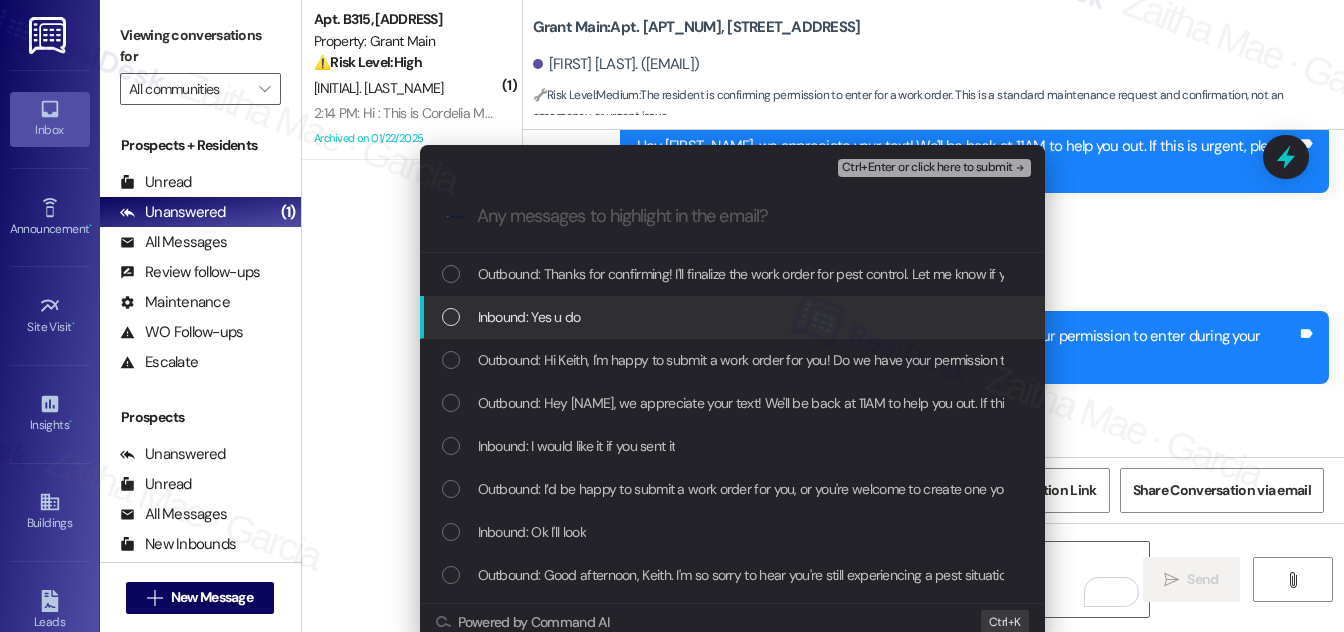click on "Inbound: Yes u do" at bounding box center [732, 317] 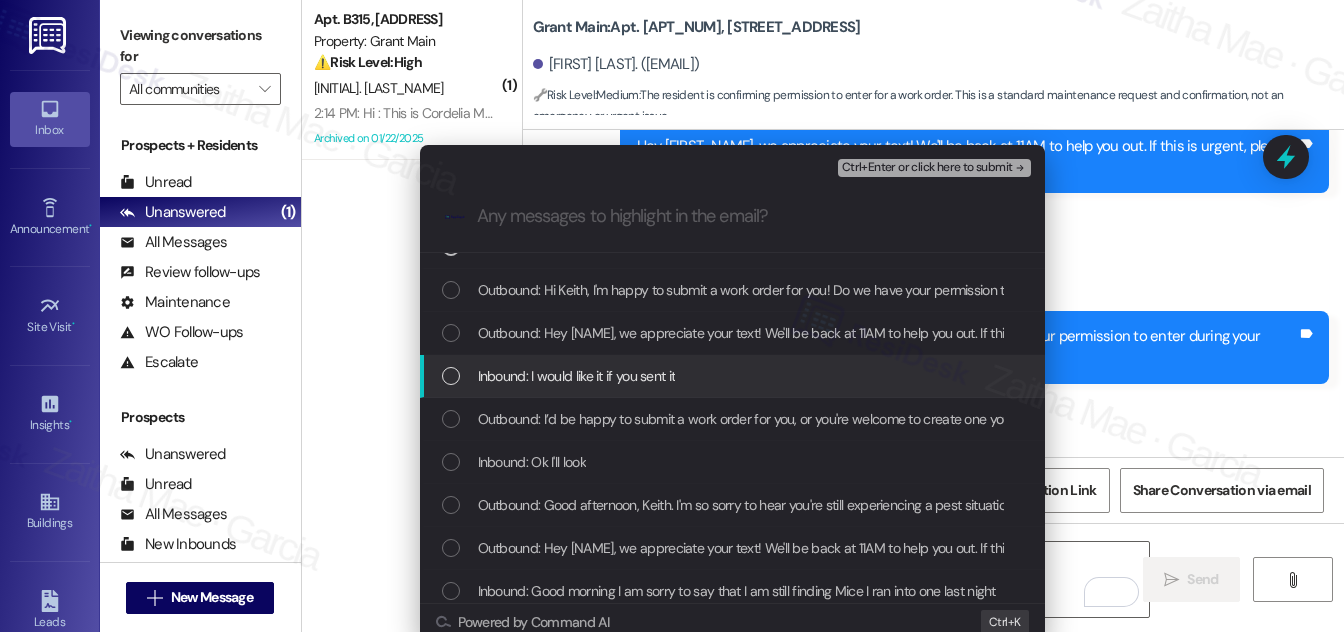 scroll, scrollTop: 181, scrollLeft: 0, axis: vertical 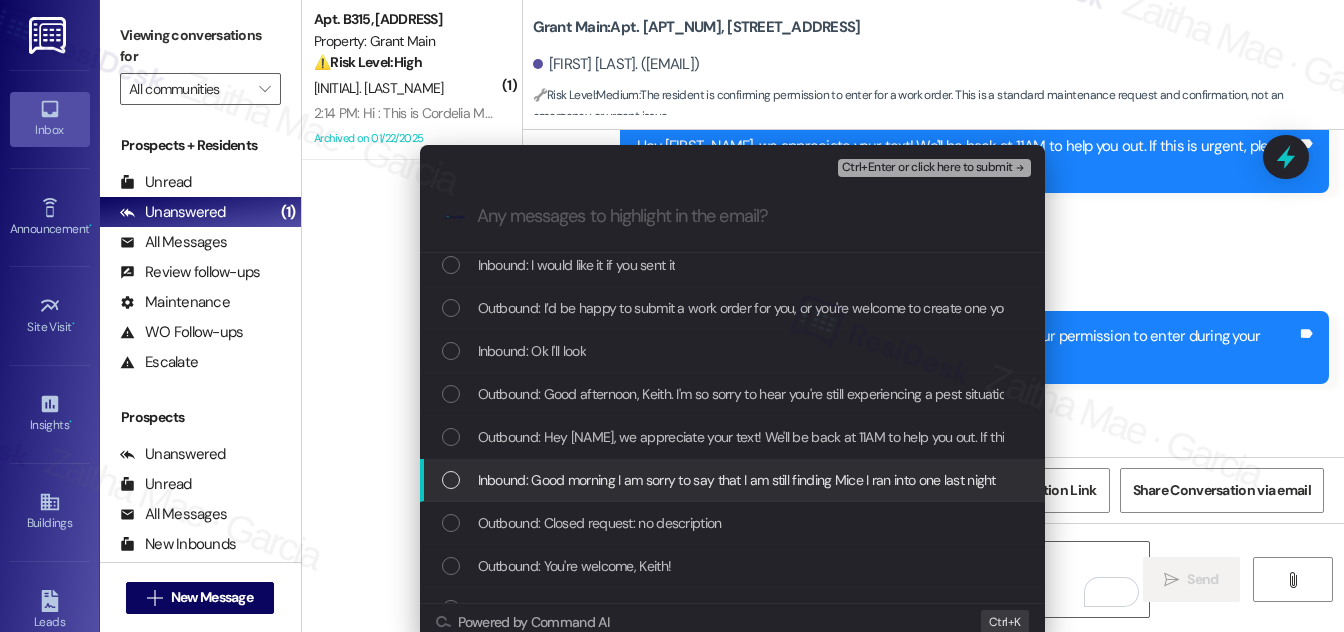 click at bounding box center (451, 480) 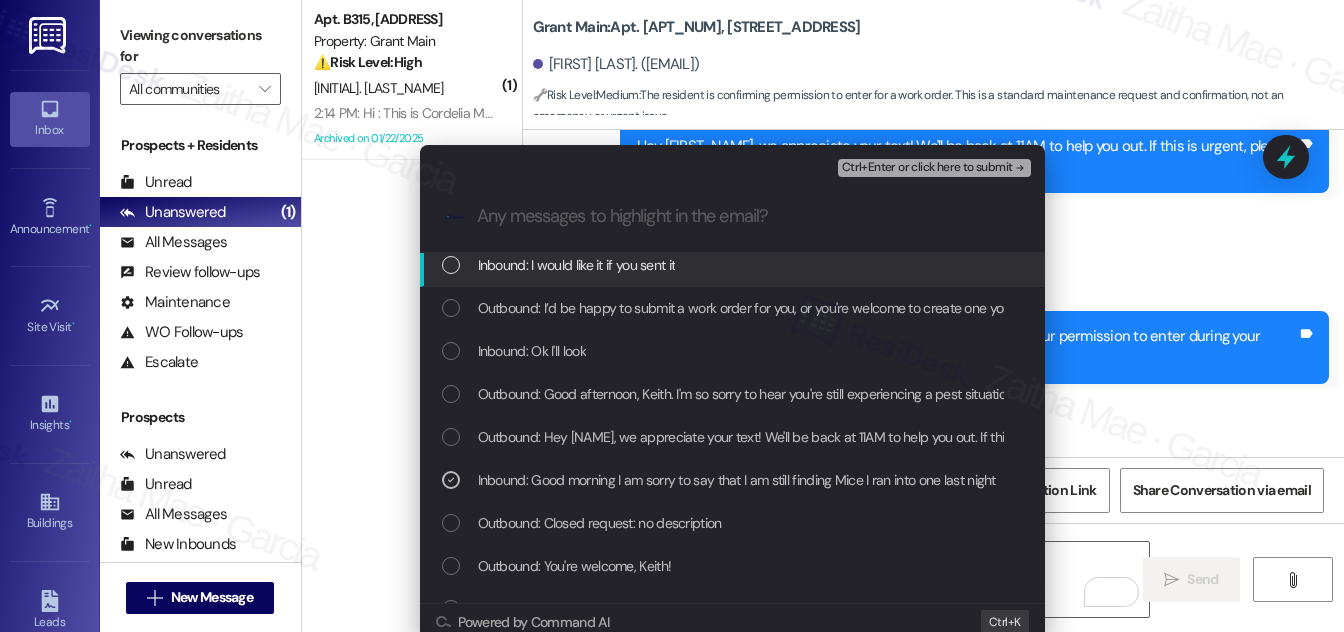 click on "Ctrl+Enter or click here to submit" at bounding box center (927, 168) 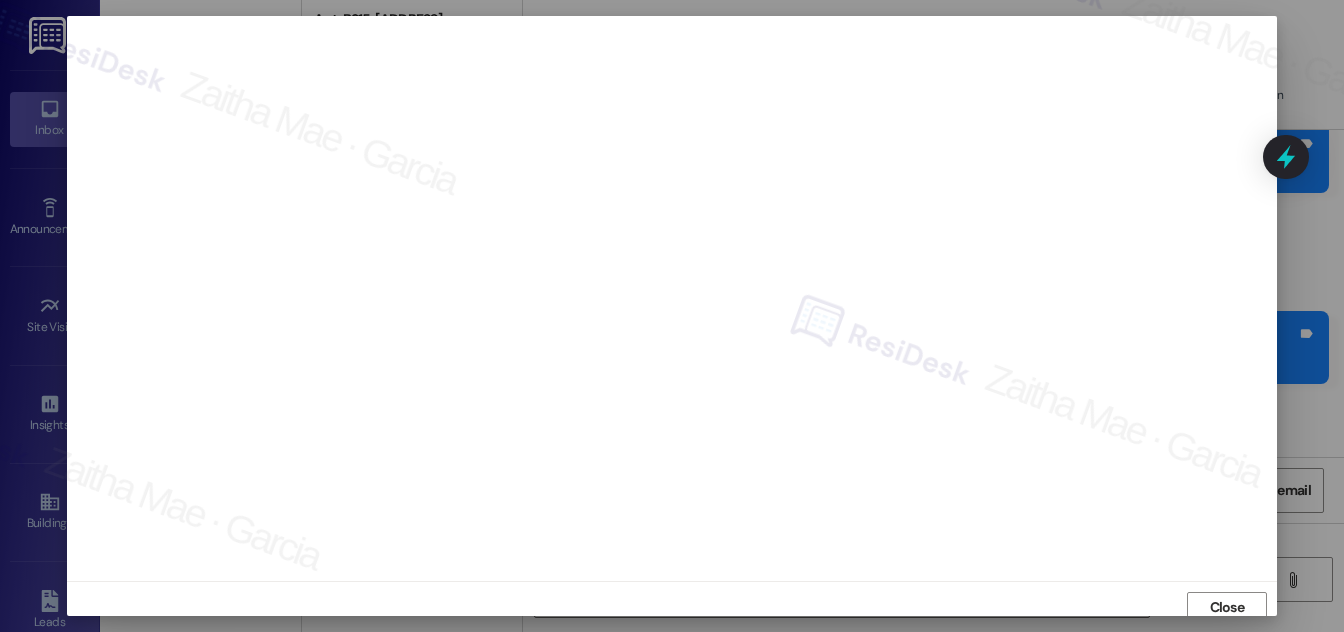 scroll, scrollTop: 0, scrollLeft: 0, axis: both 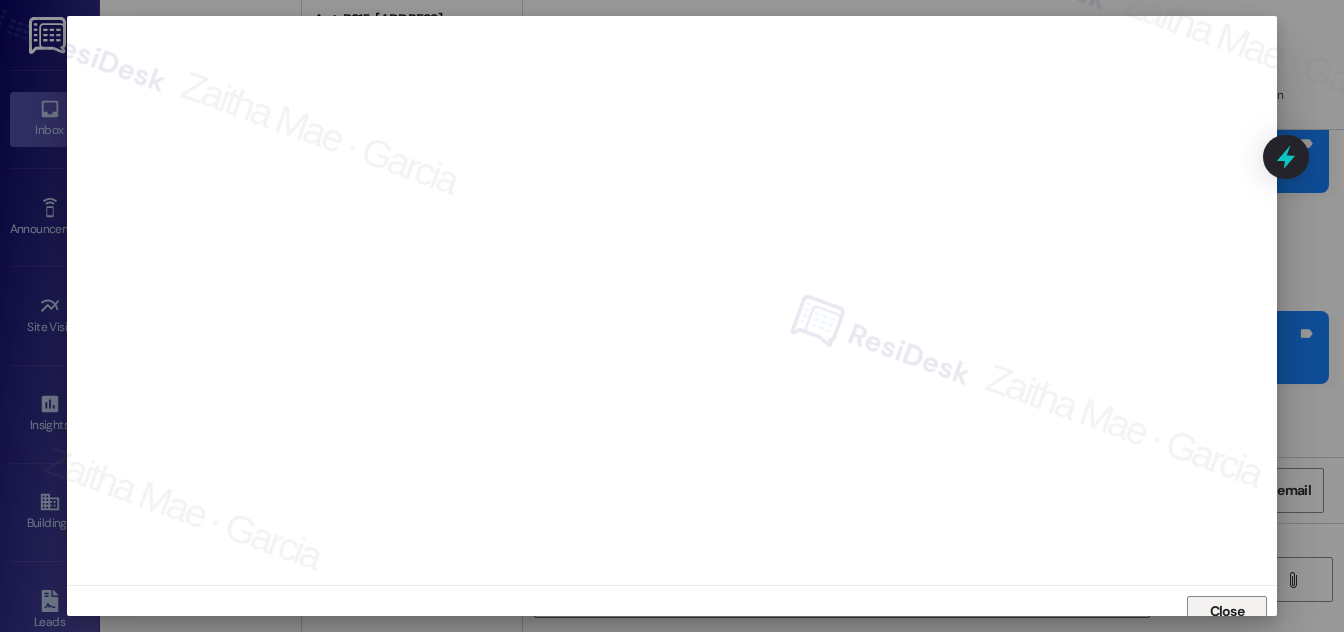 click on "Close" at bounding box center (1227, 611) 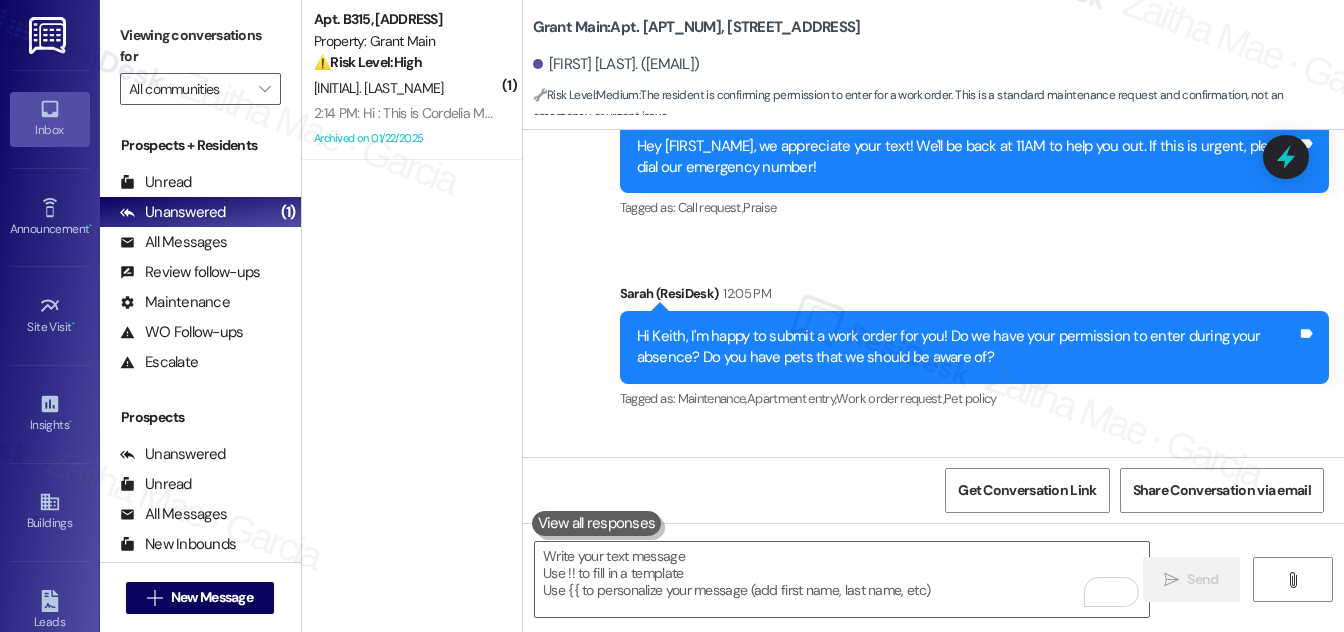 click 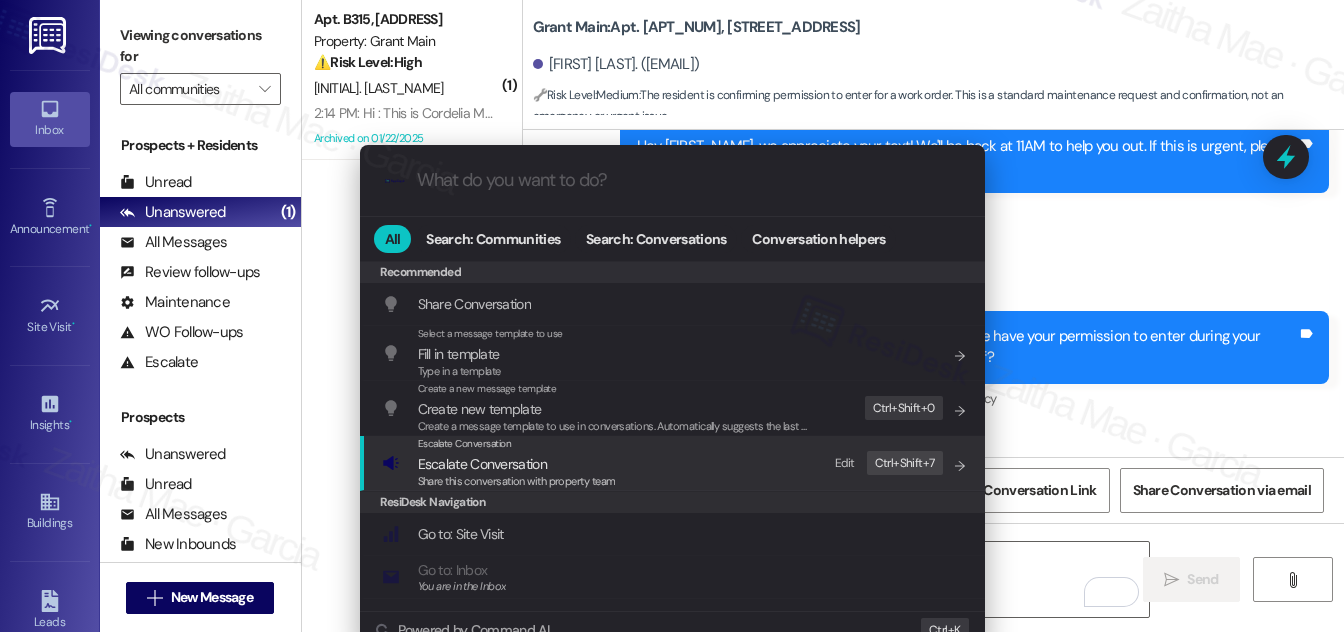 click on "Escalate Conversation" at bounding box center (482, 464) 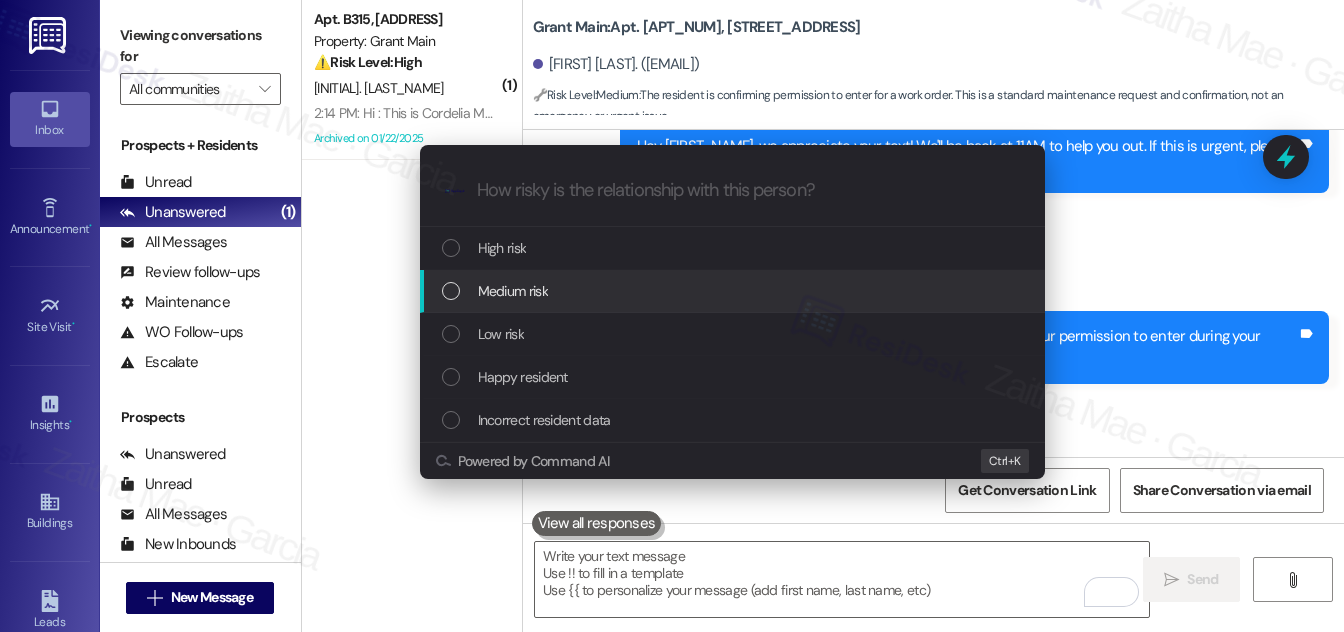 click on "Medium risk" at bounding box center [513, 291] 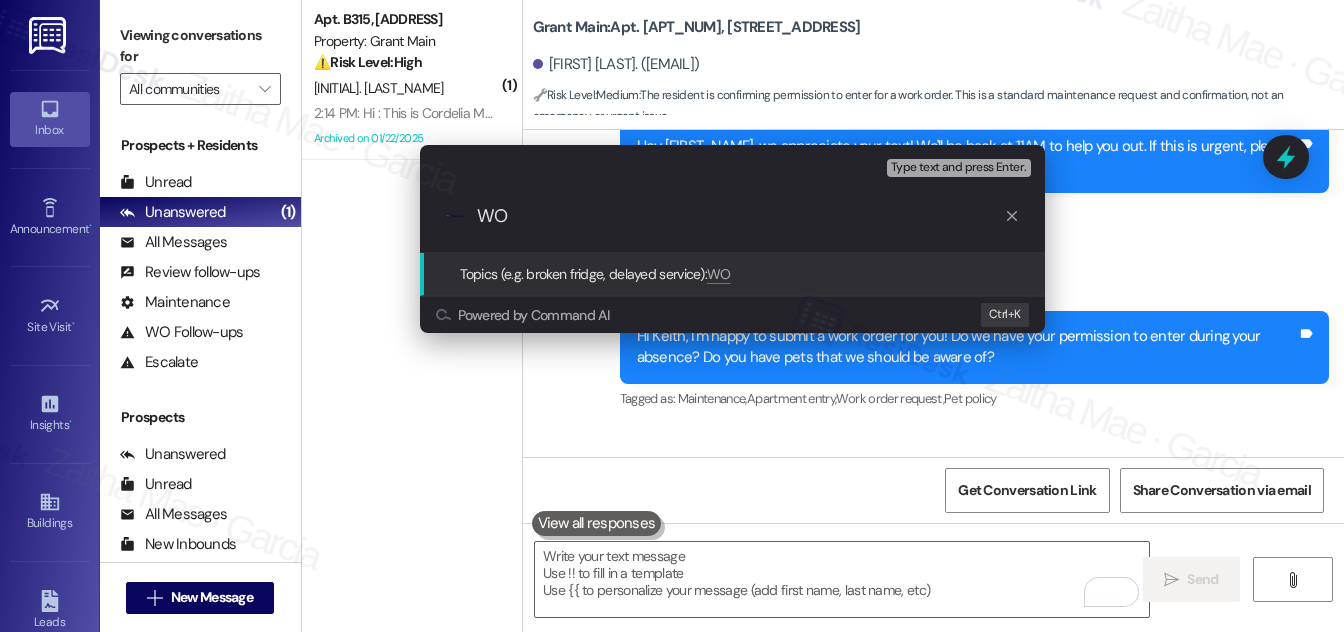 paste on "#[NUMBER]" 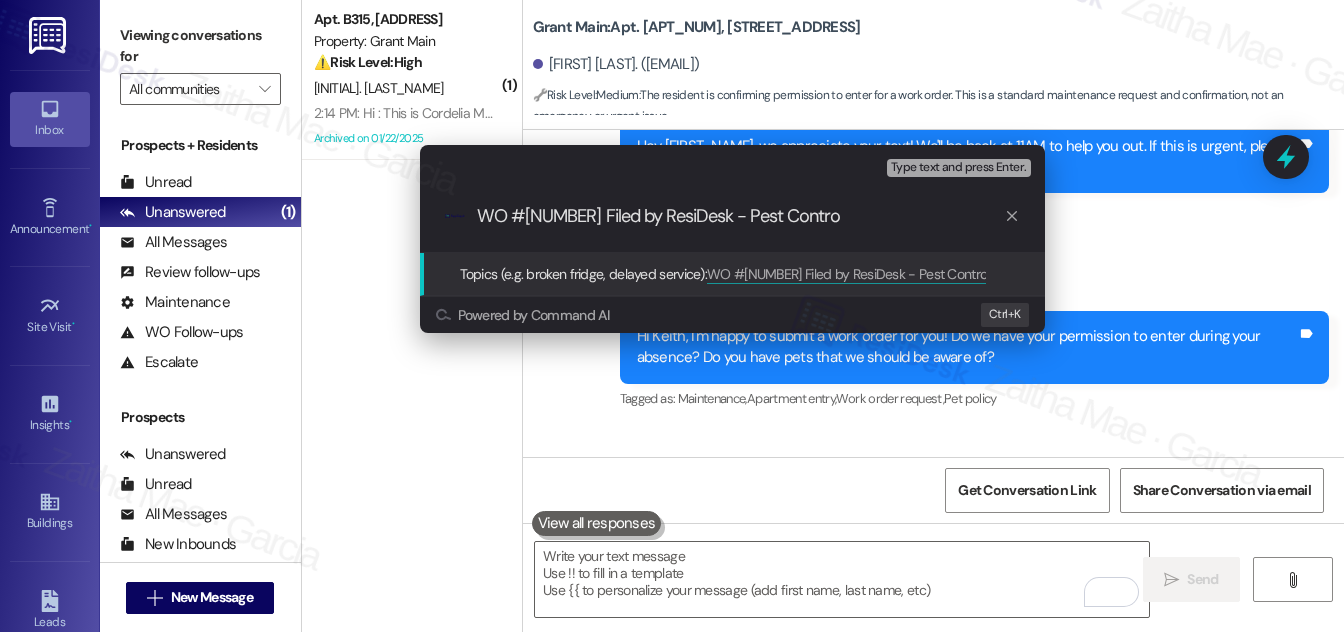 type on "WO #[NUMBER] Filed by ResiDesk - Pest Control" 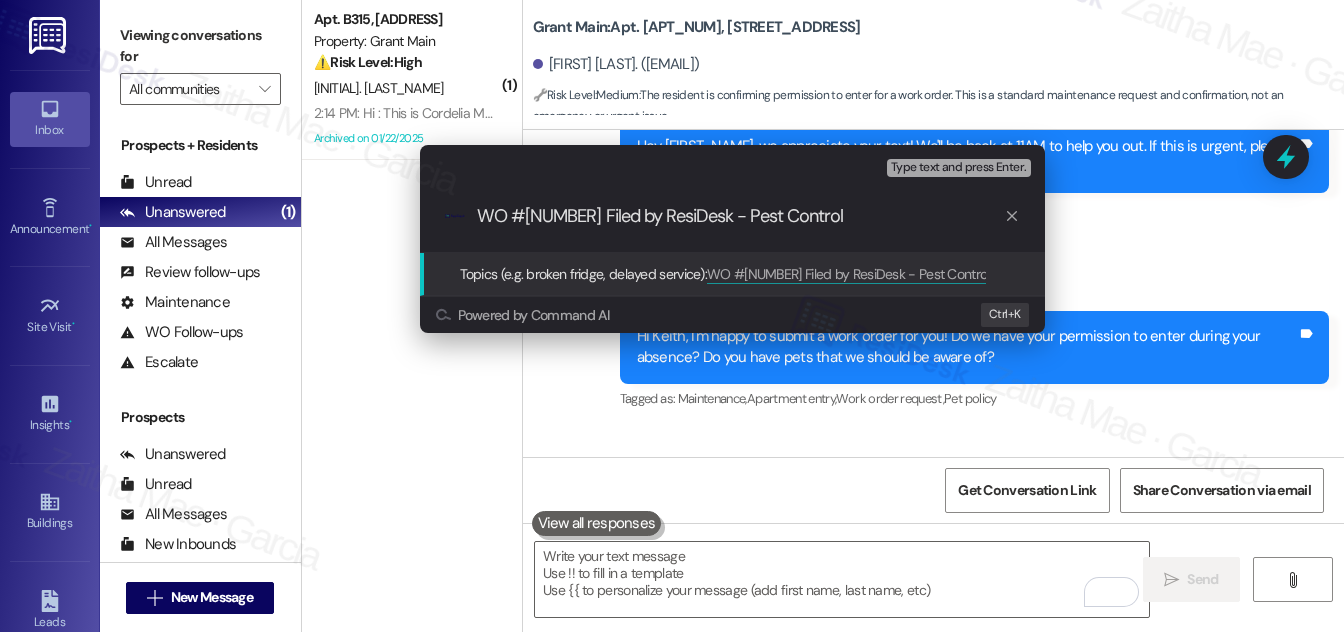 scroll, scrollTop: 1, scrollLeft: 0, axis: vertical 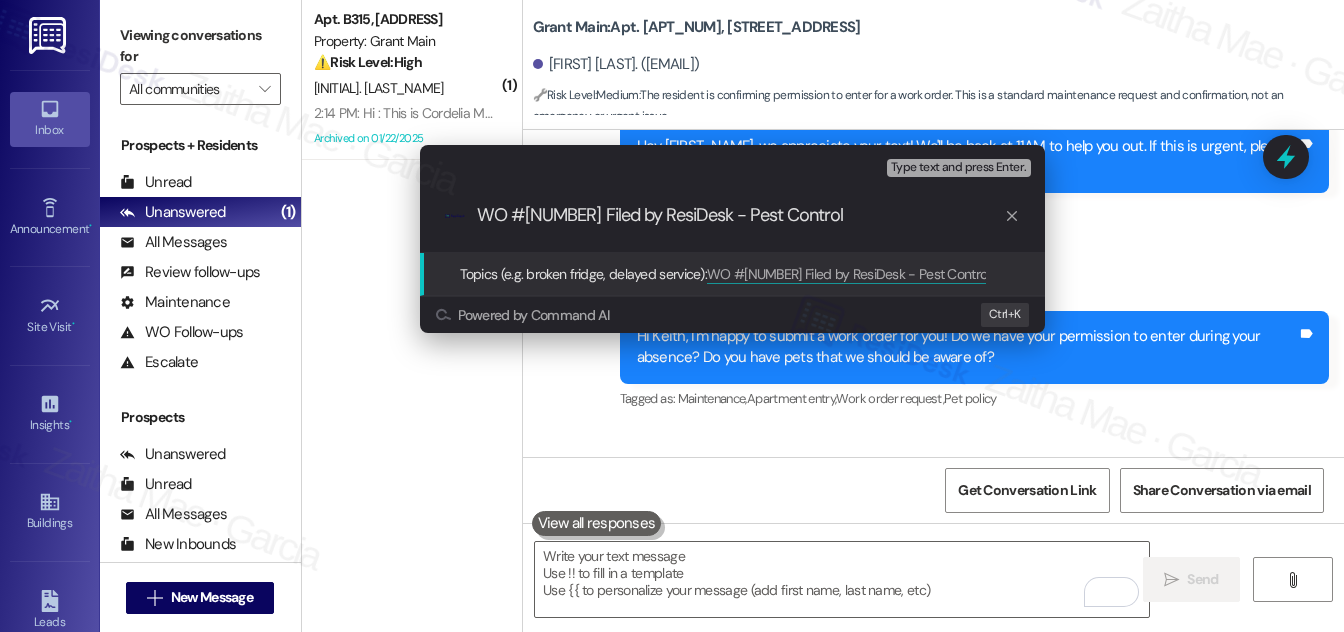 drag, startPoint x: 479, startPoint y: 220, endPoint x: 877, endPoint y: 260, distance: 400.005 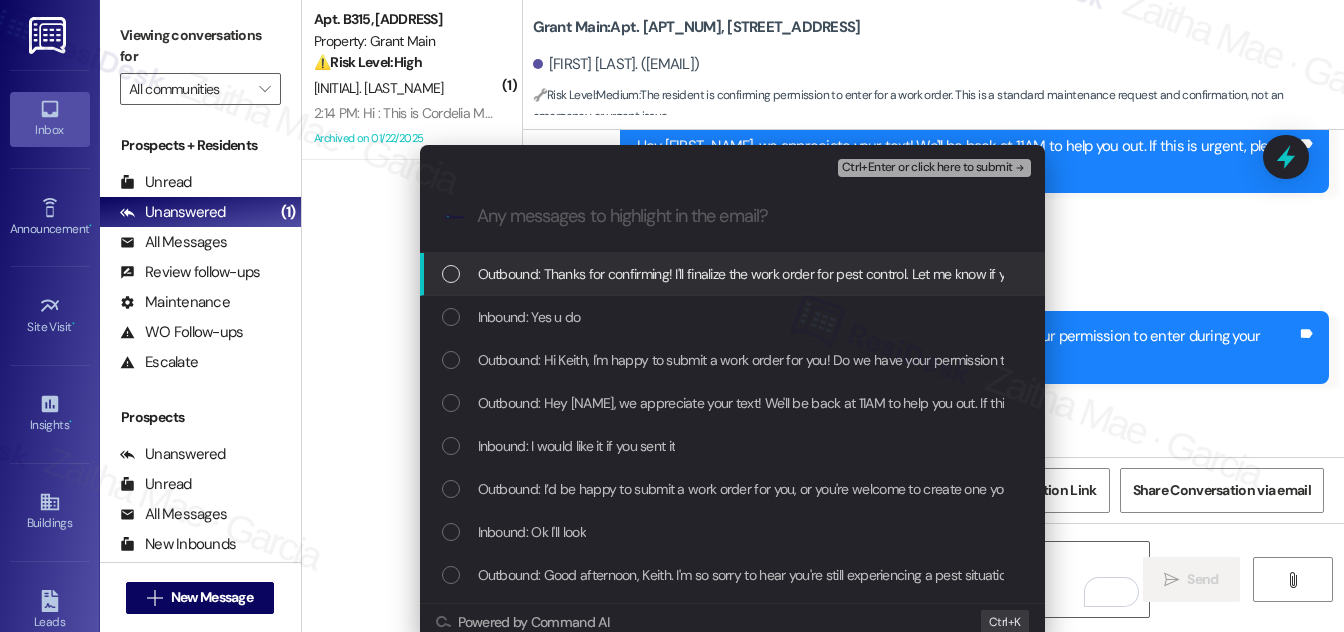 scroll, scrollTop: 0, scrollLeft: 0, axis: both 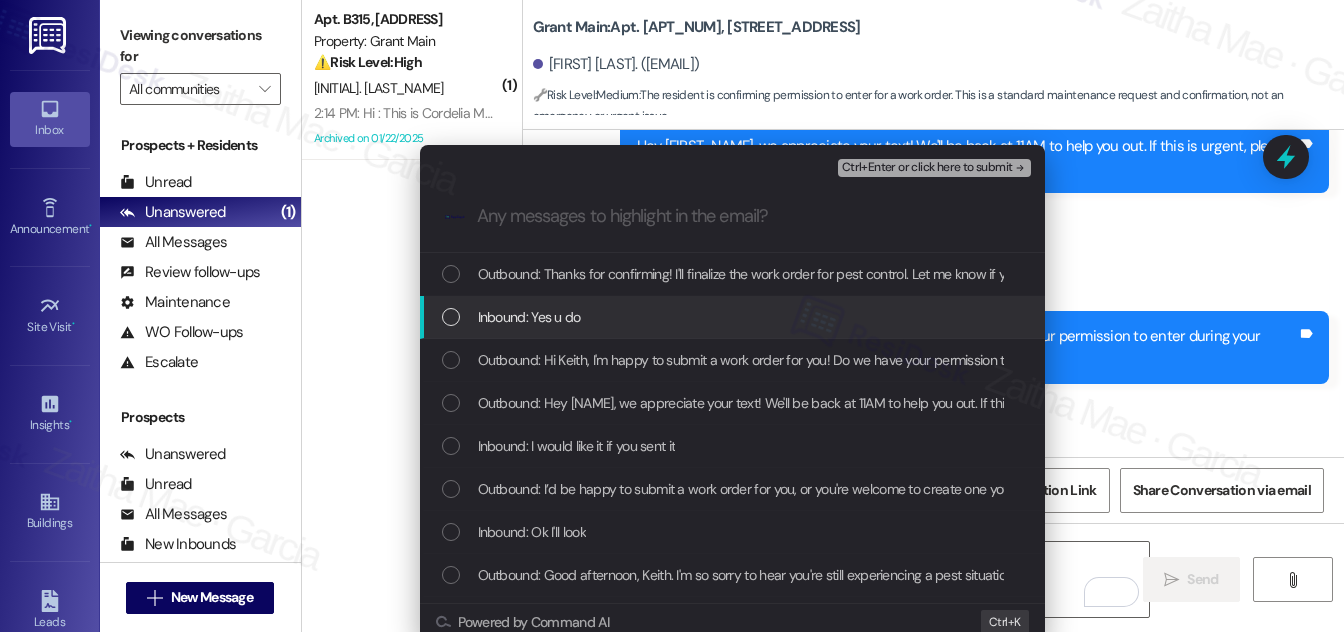click at bounding box center [451, 317] 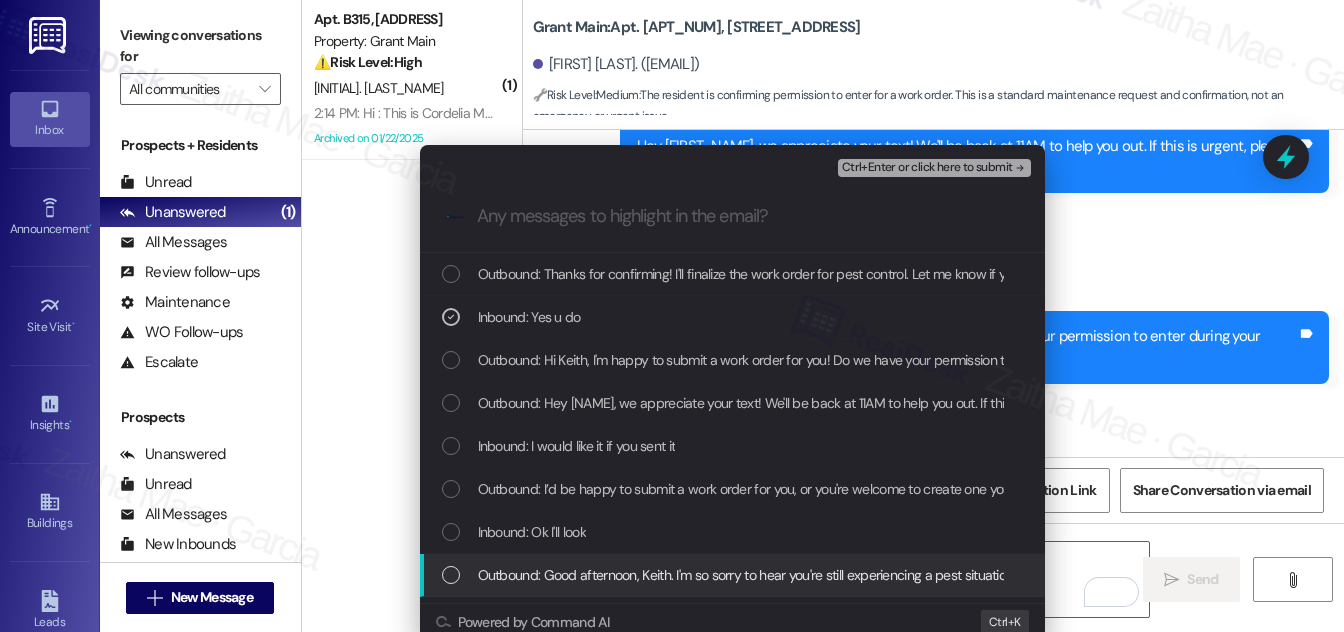 scroll, scrollTop: 90, scrollLeft: 0, axis: vertical 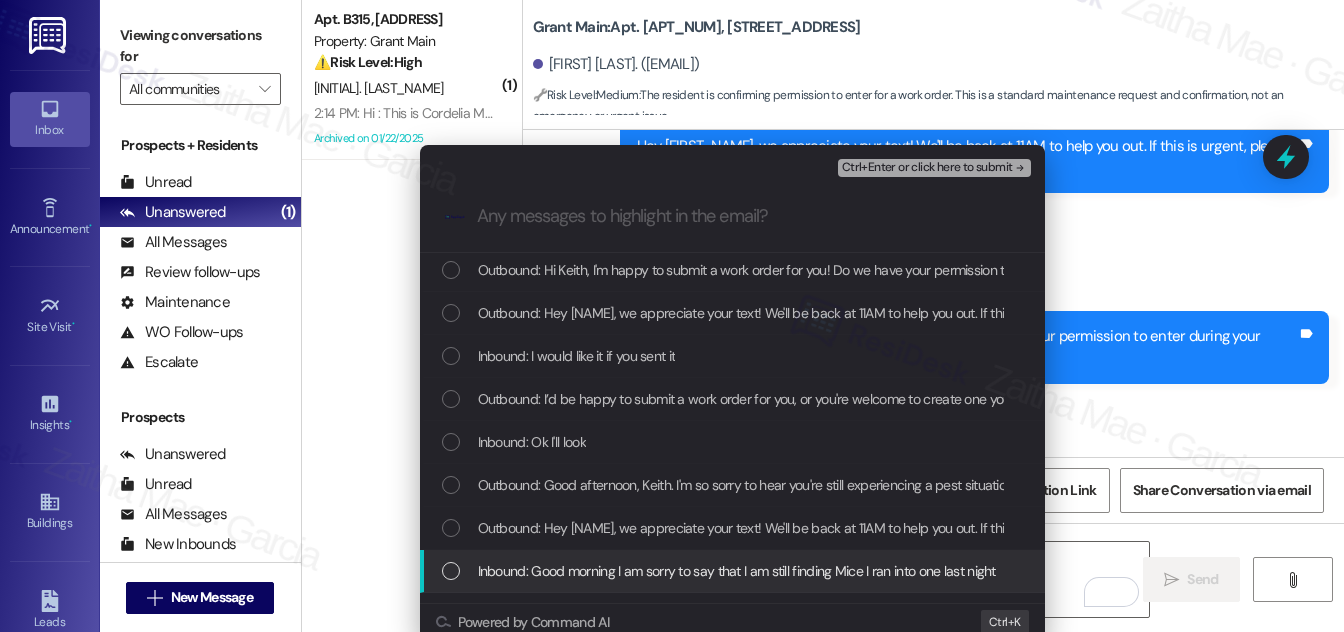 click on "Inbound: Good morning I am sorry to say that I am still finding Mice I ran into one last night" at bounding box center (734, 571) 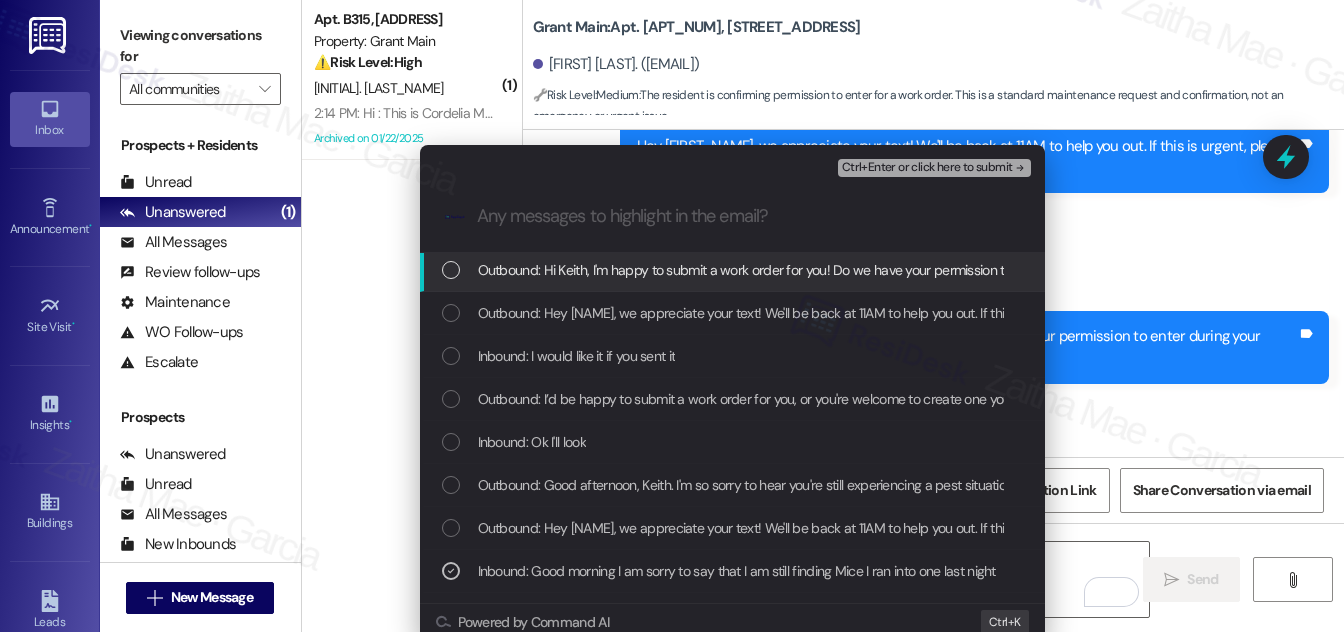 click on "Ctrl+Enter or click here to submit" at bounding box center [927, 168] 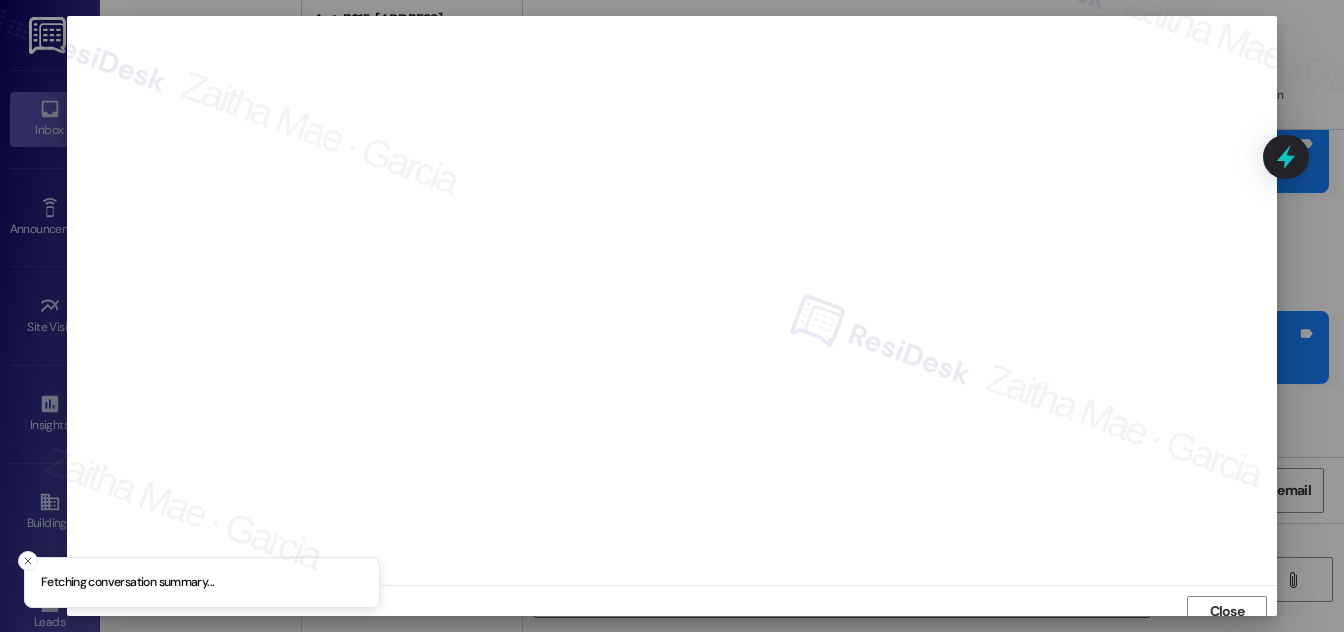 scroll, scrollTop: 11, scrollLeft: 0, axis: vertical 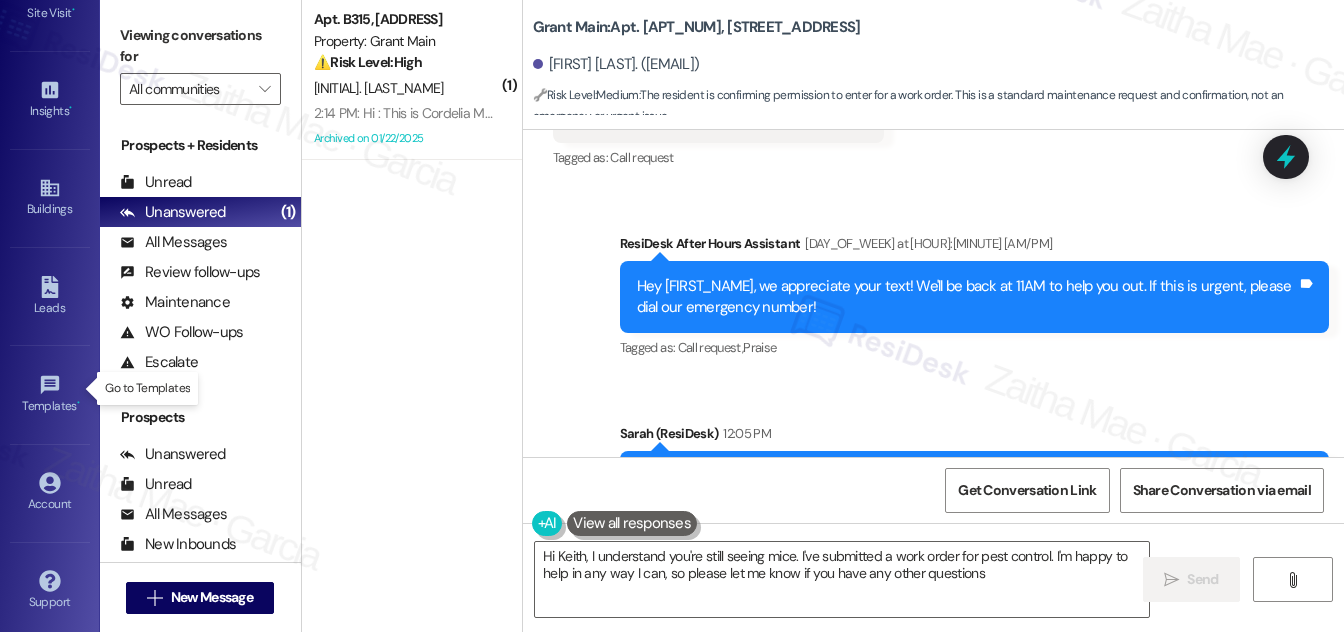 type on "Hi [FIRST], I understand you're still seeing mice. I've submitted a work order for pest control. I'm happy to help in any way I can, so please let me know if you have any other questions!" 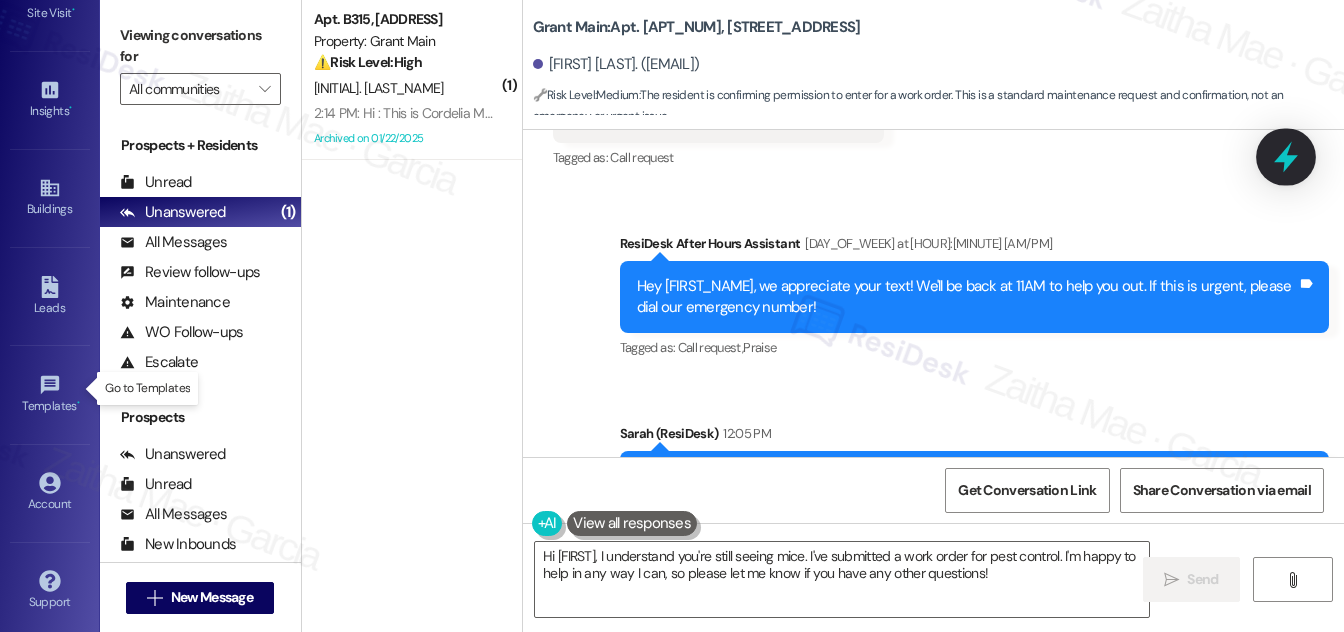 click 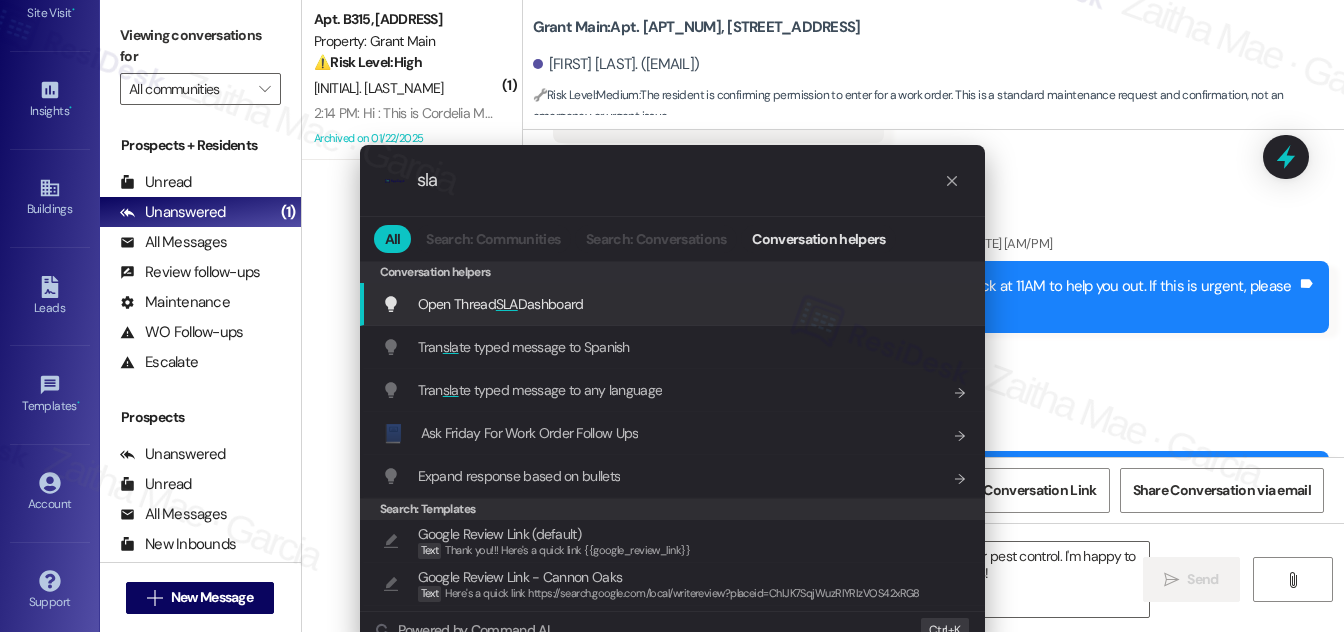 type on "sla" 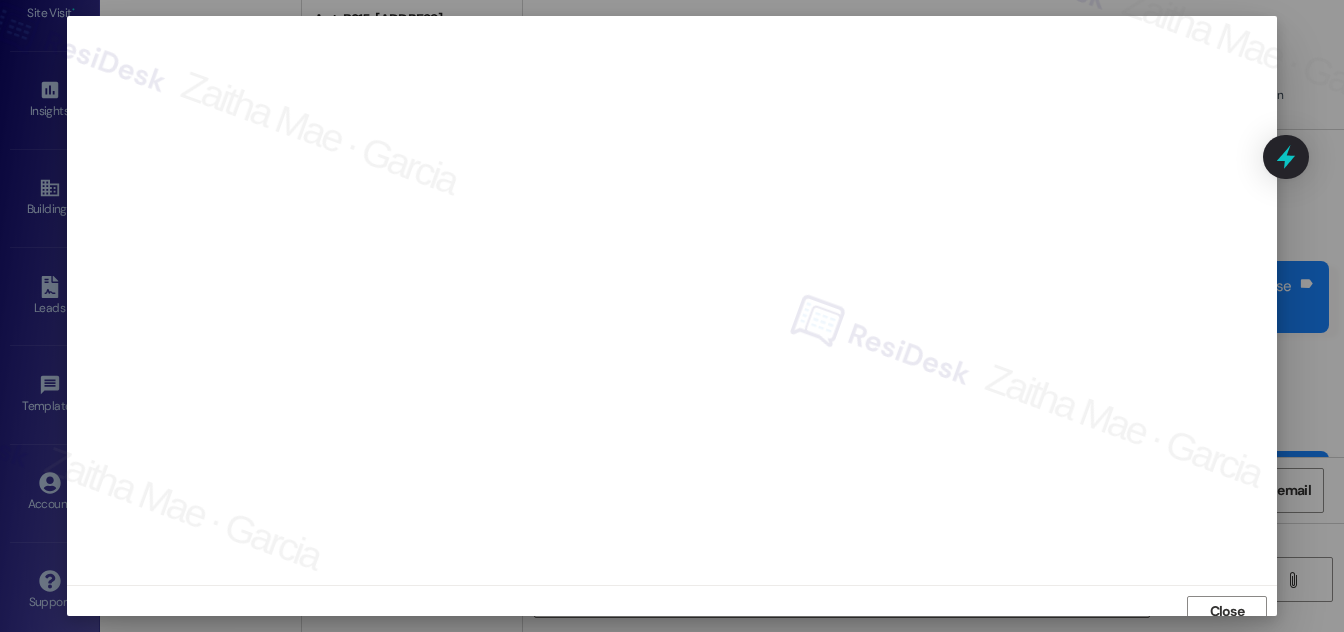 scroll, scrollTop: 11, scrollLeft: 0, axis: vertical 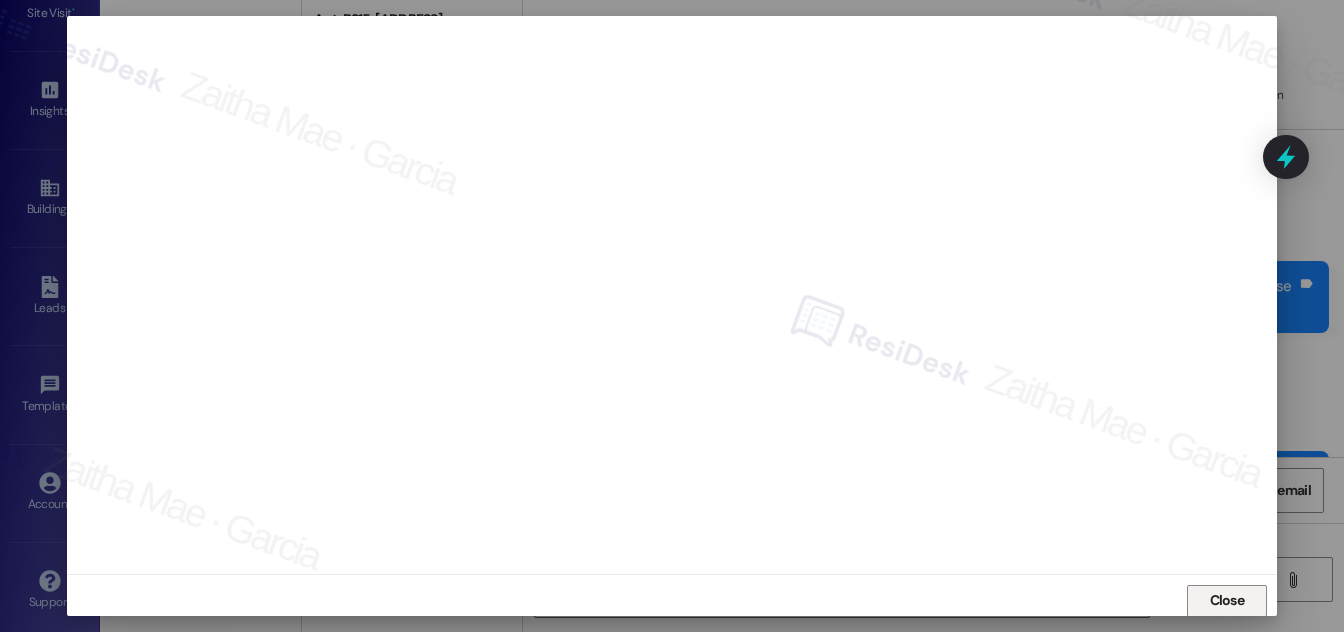 click on "Close" at bounding box center [1227, 600] 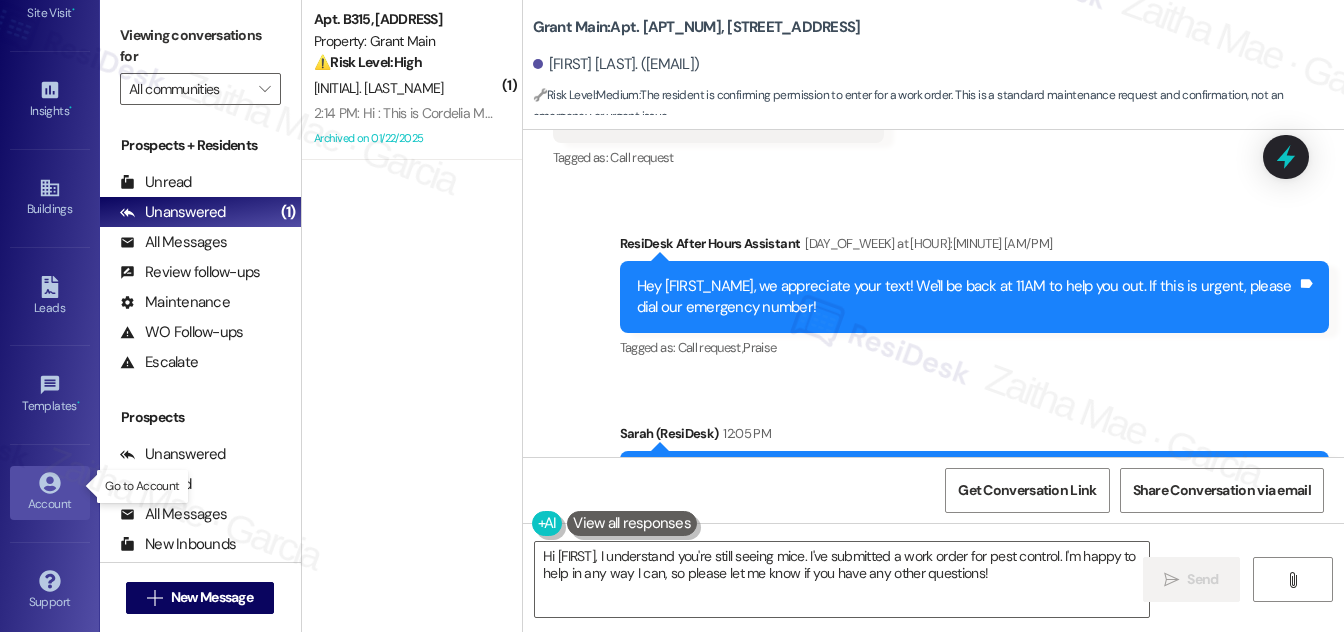 click on "Account" at bounding box center (50, 504) 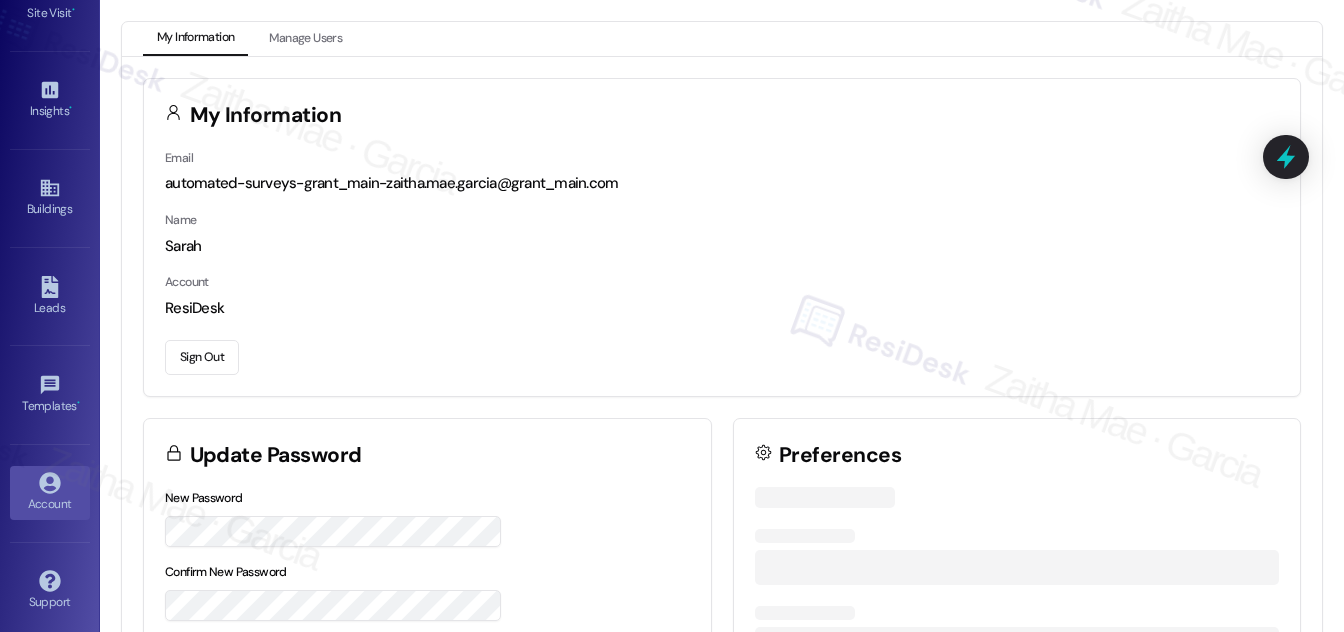 click on "Sign Out" at bounding box center [202, 357] 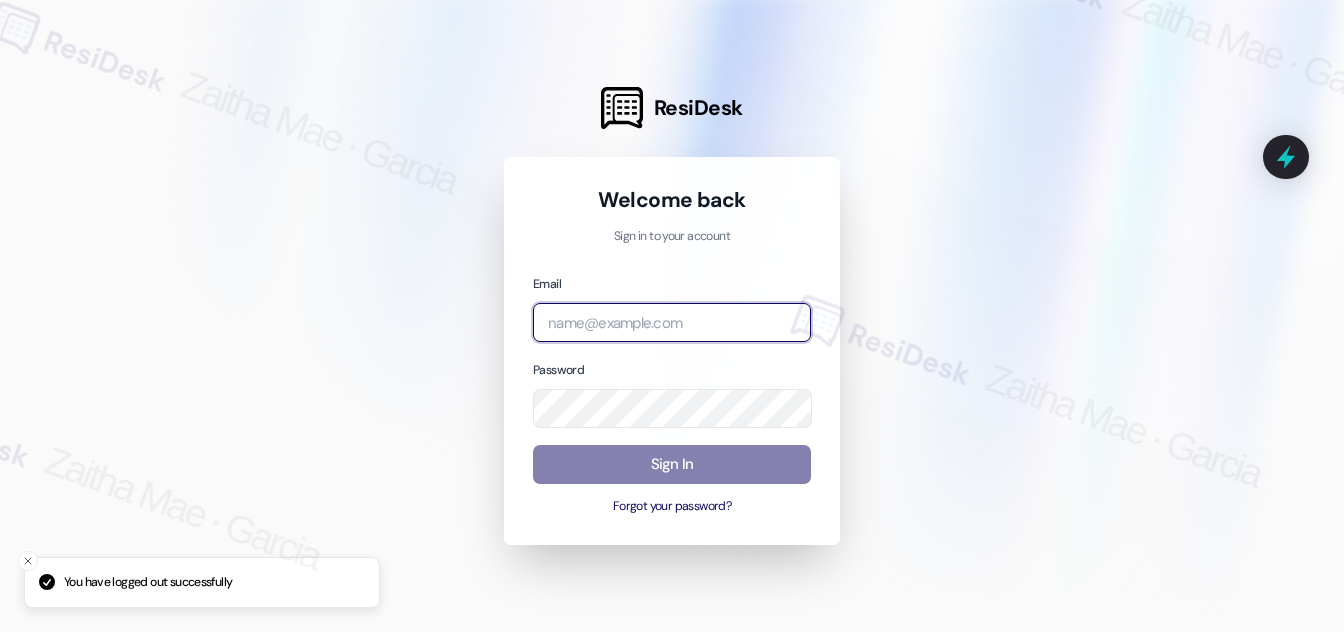 drag, startPoint x: 637, startPoint y: 322, endPoint x: 636, endPoint y: 312, distance: 10.049875 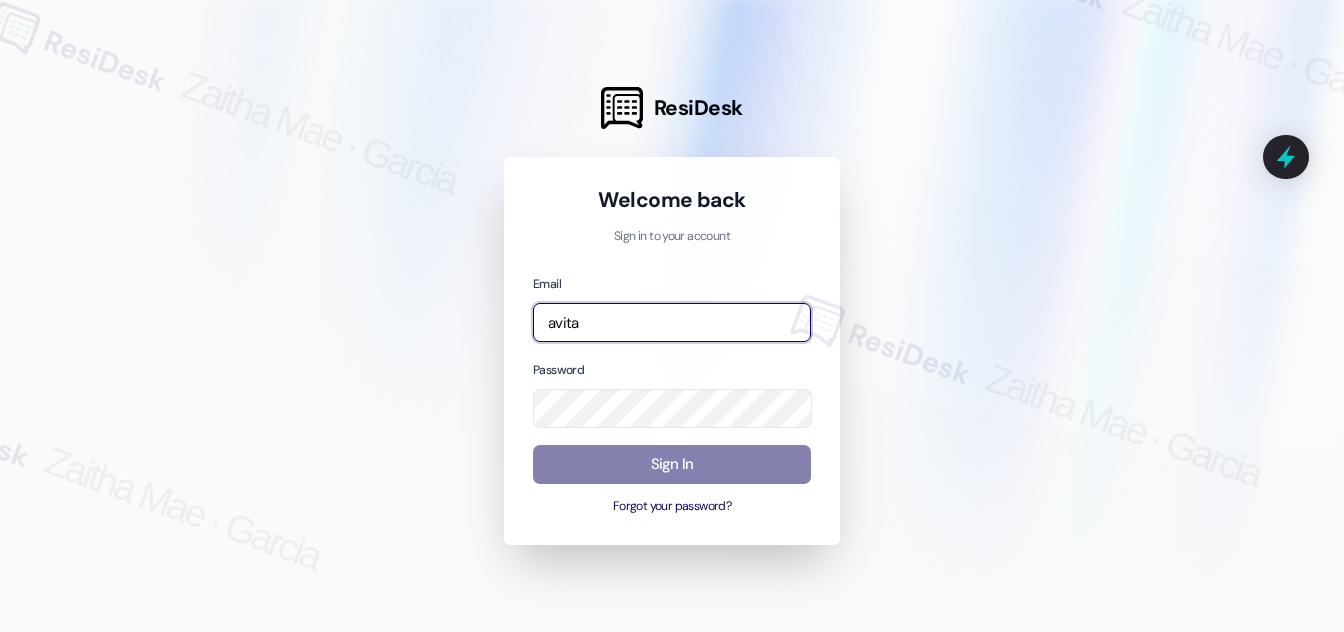 type on "avita" 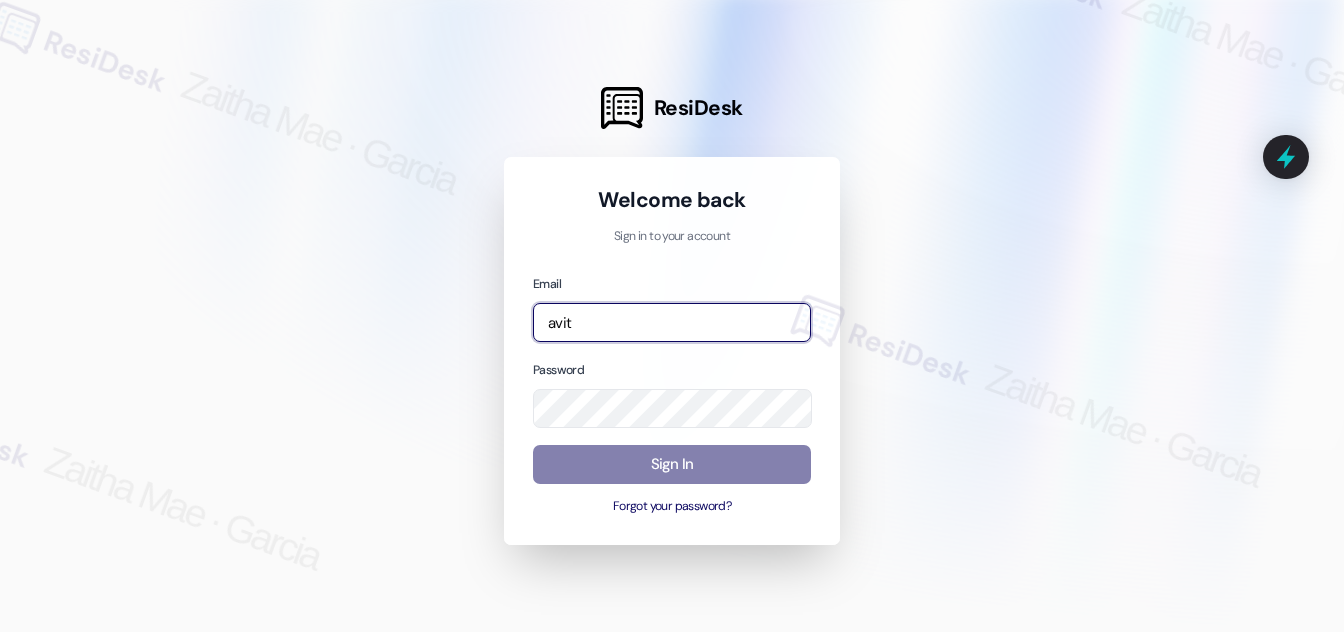 type on "avita" 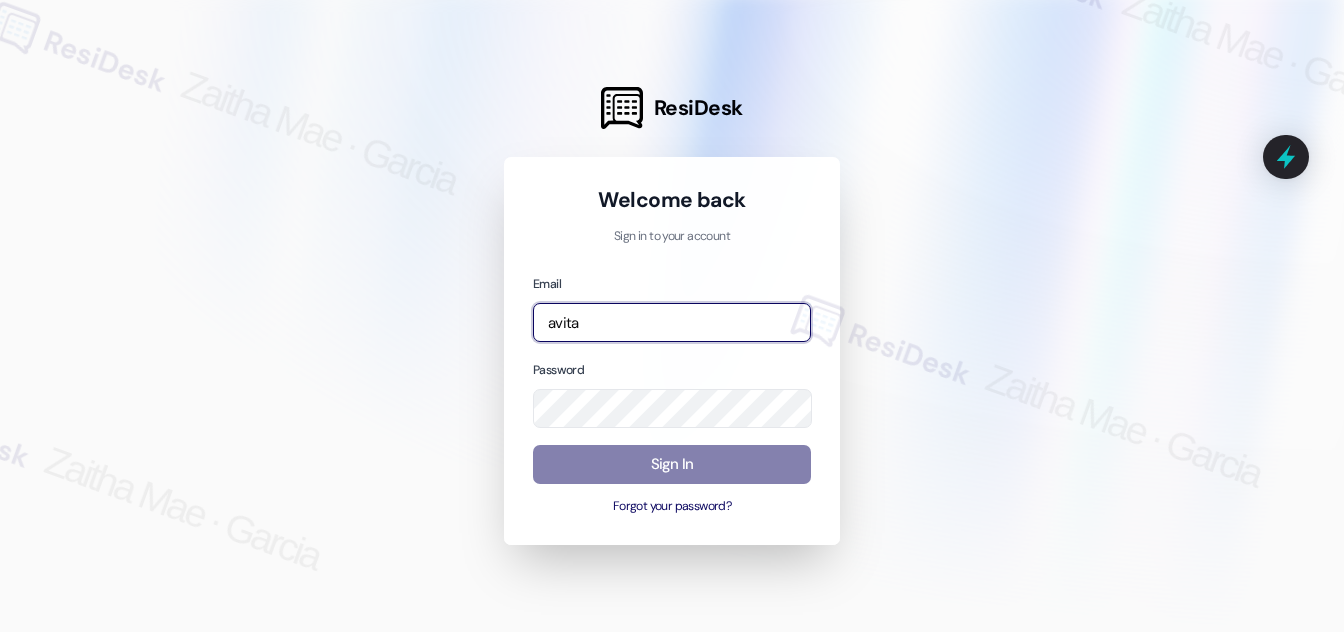 click on "avita" at bounding box center [672, 322] 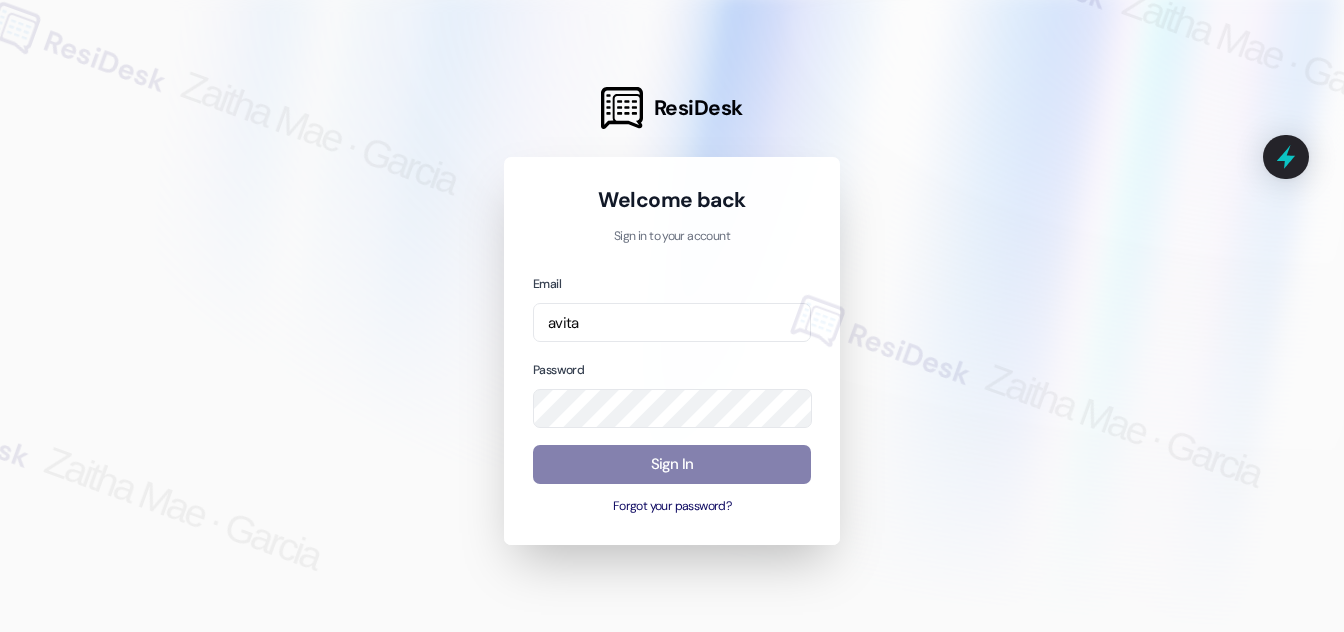 click at bounding box center [672, 316] 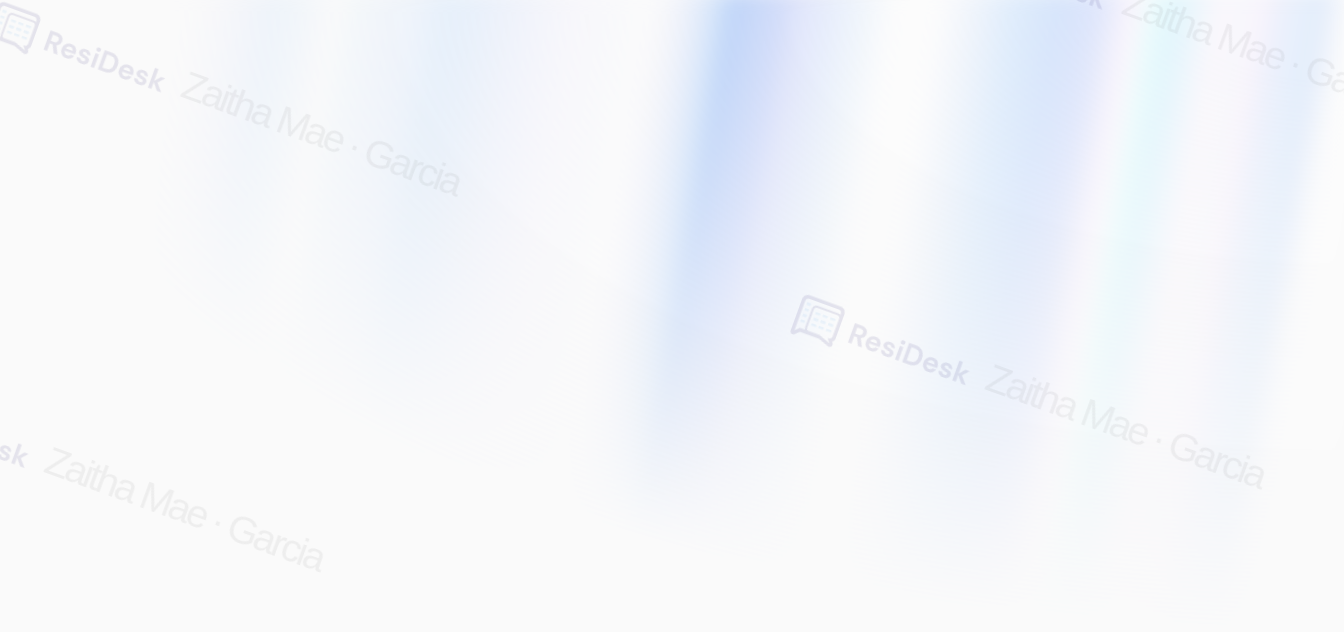 scroll, scrollTop: 0, scrollLeft: 0, axis: both 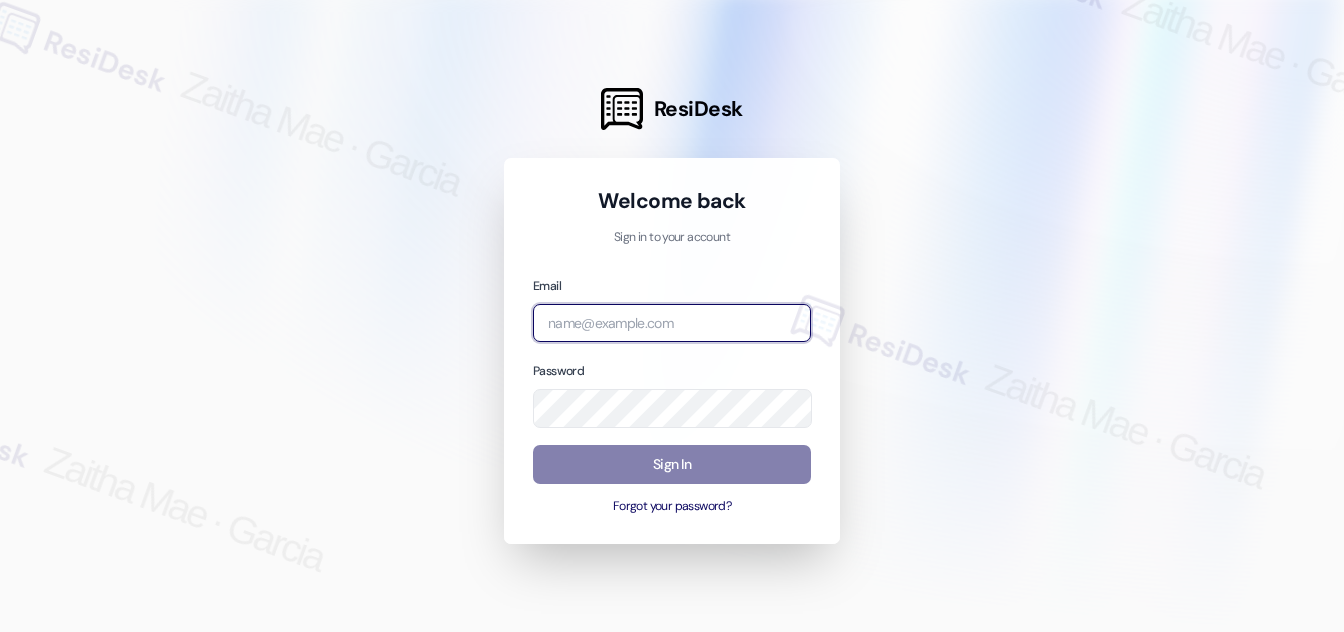 click at bounding box center [672, 323] 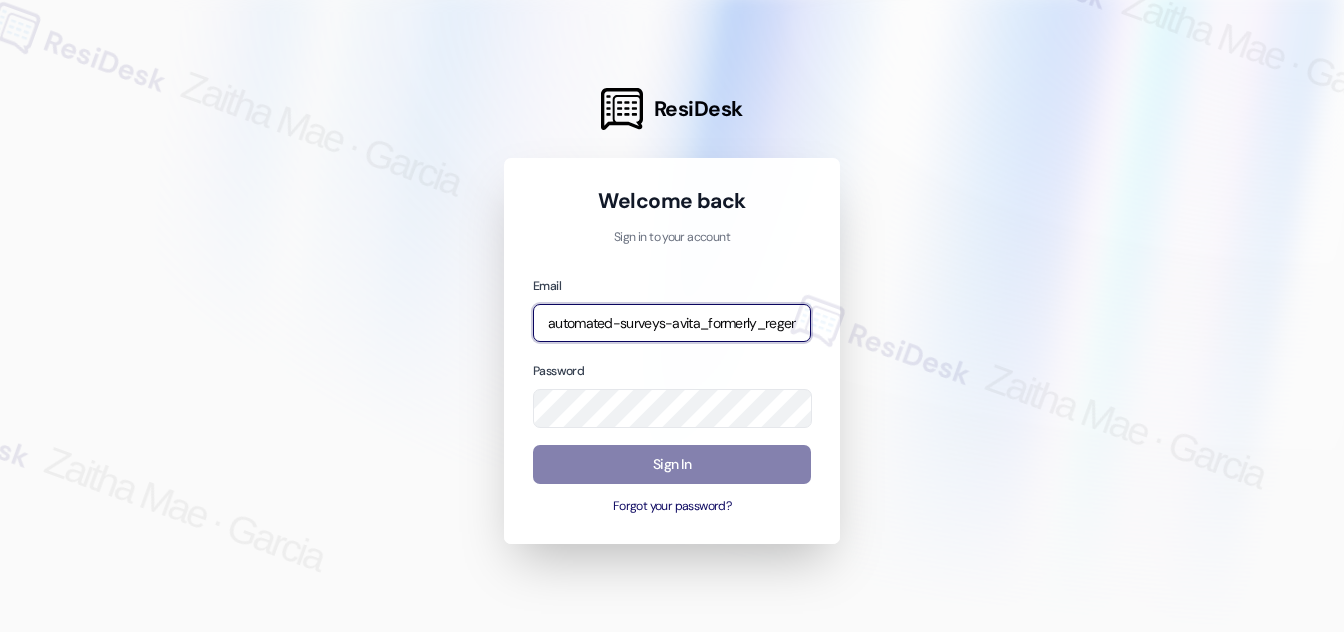 type on "automated-surveys-avita_formerly_regency-zaitha.mae.garcia@avita_formerly_regency.com" 